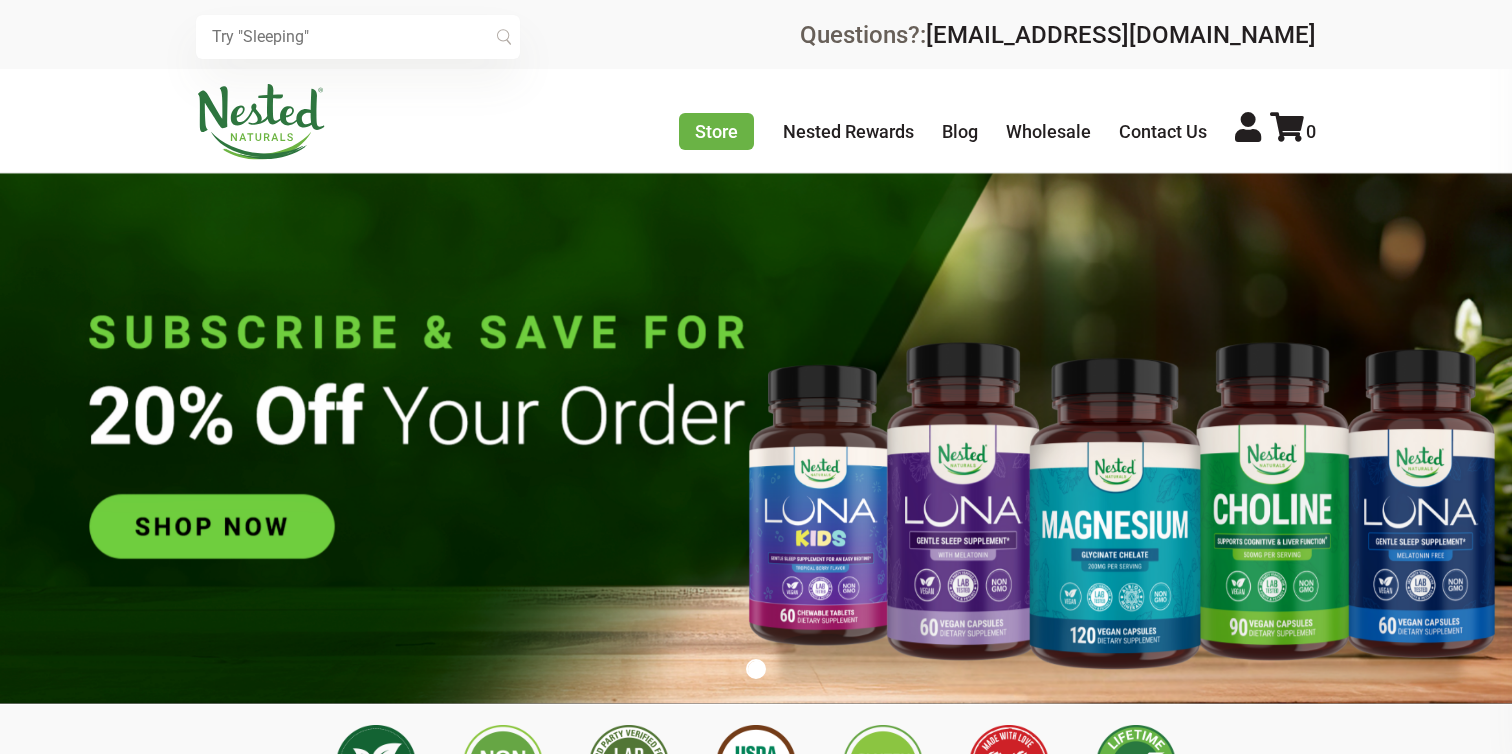 scroll, scrollTop: 0, scrollLeft: 0, axis: both 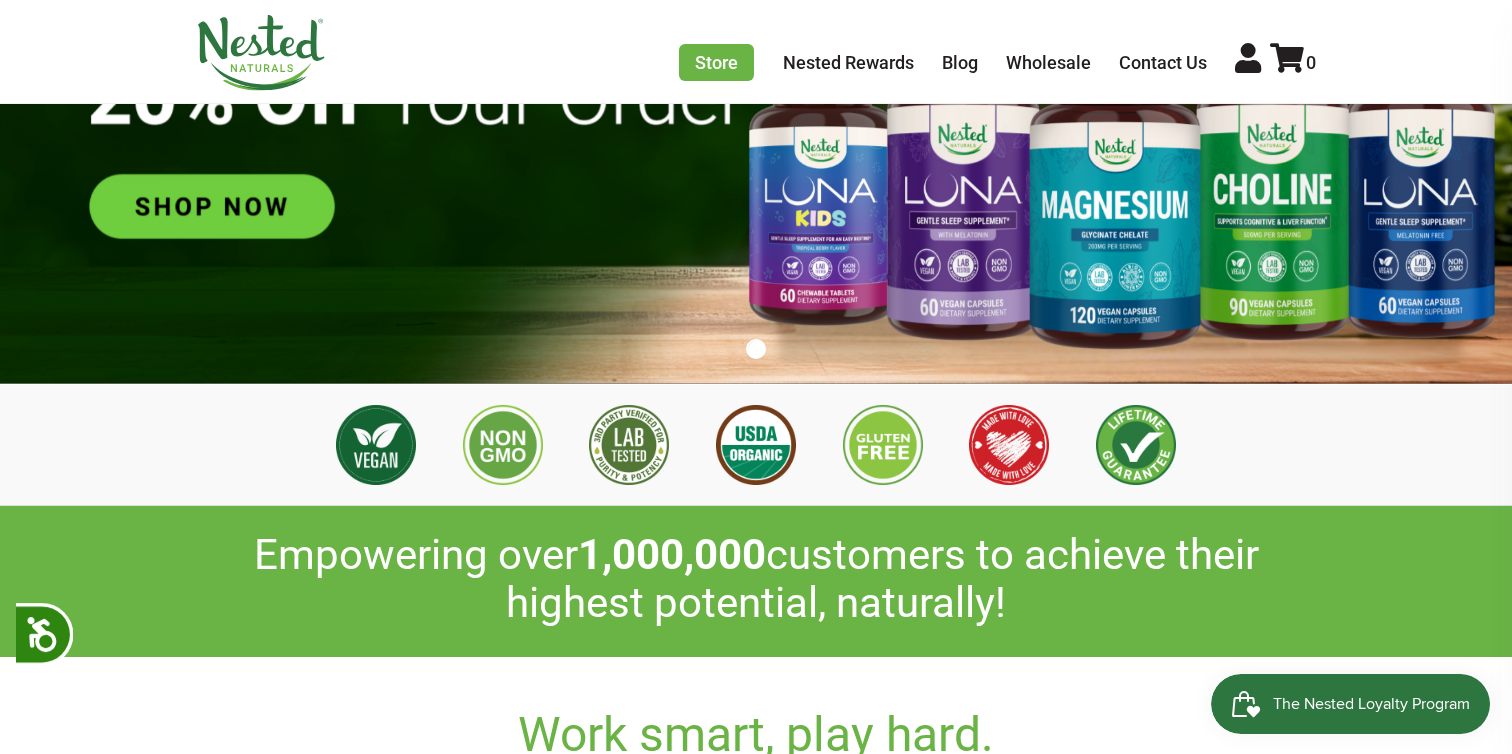 click at bounding box center (756, 118) 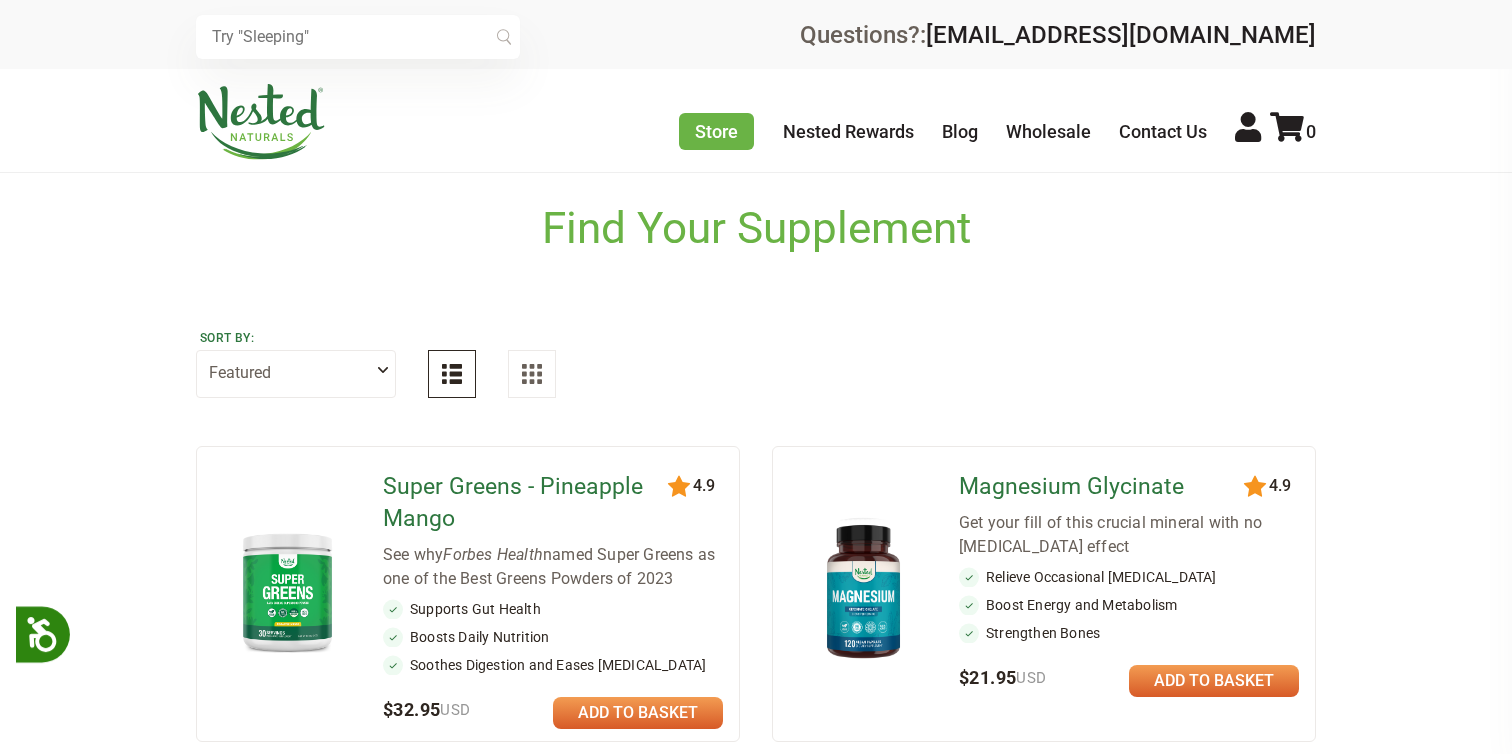 scroll, scrollTop: 0, scrollLeft: 0, axis: both 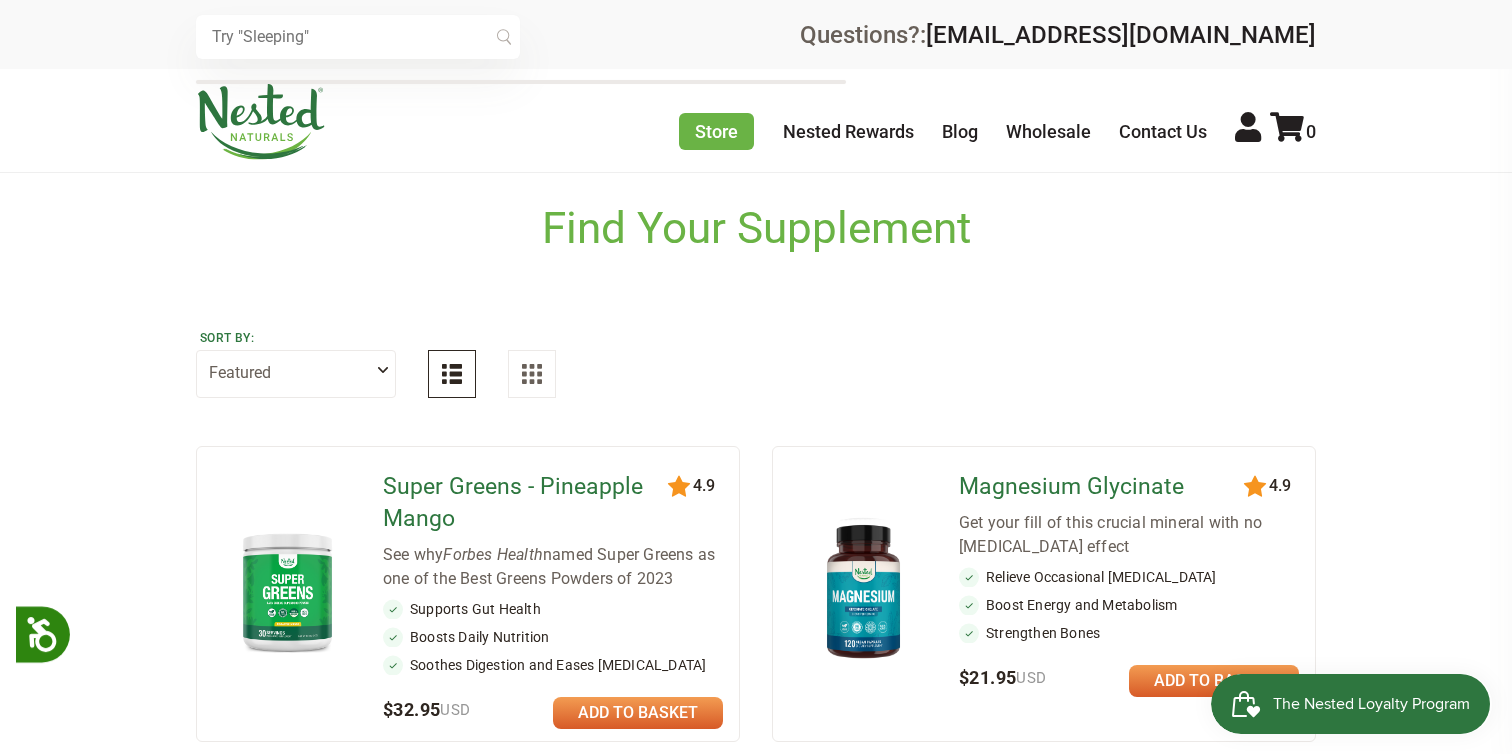 click at bounding box center [358, 37] 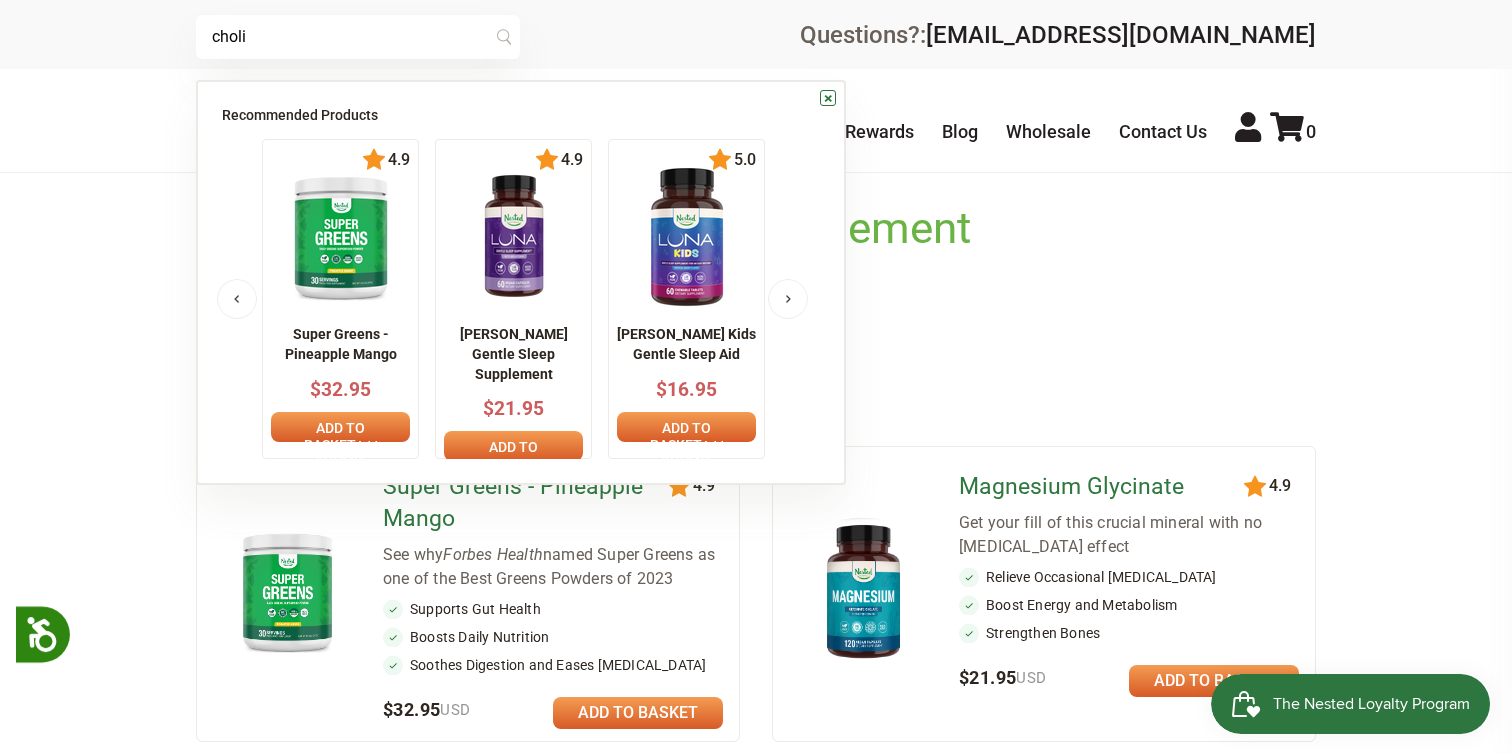 scroll, scrollTop: 0, scrollLeft: 0, axis: both 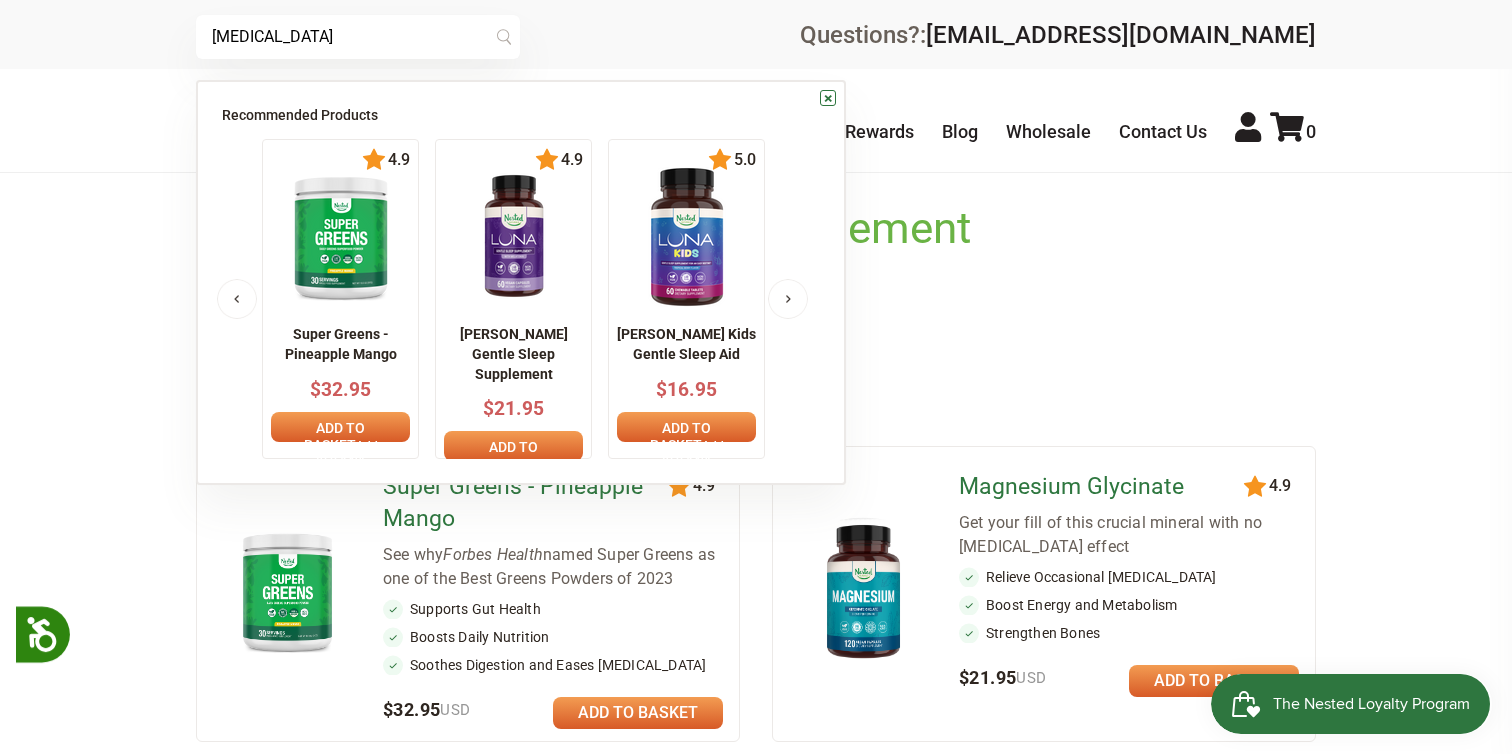 type on "choline" 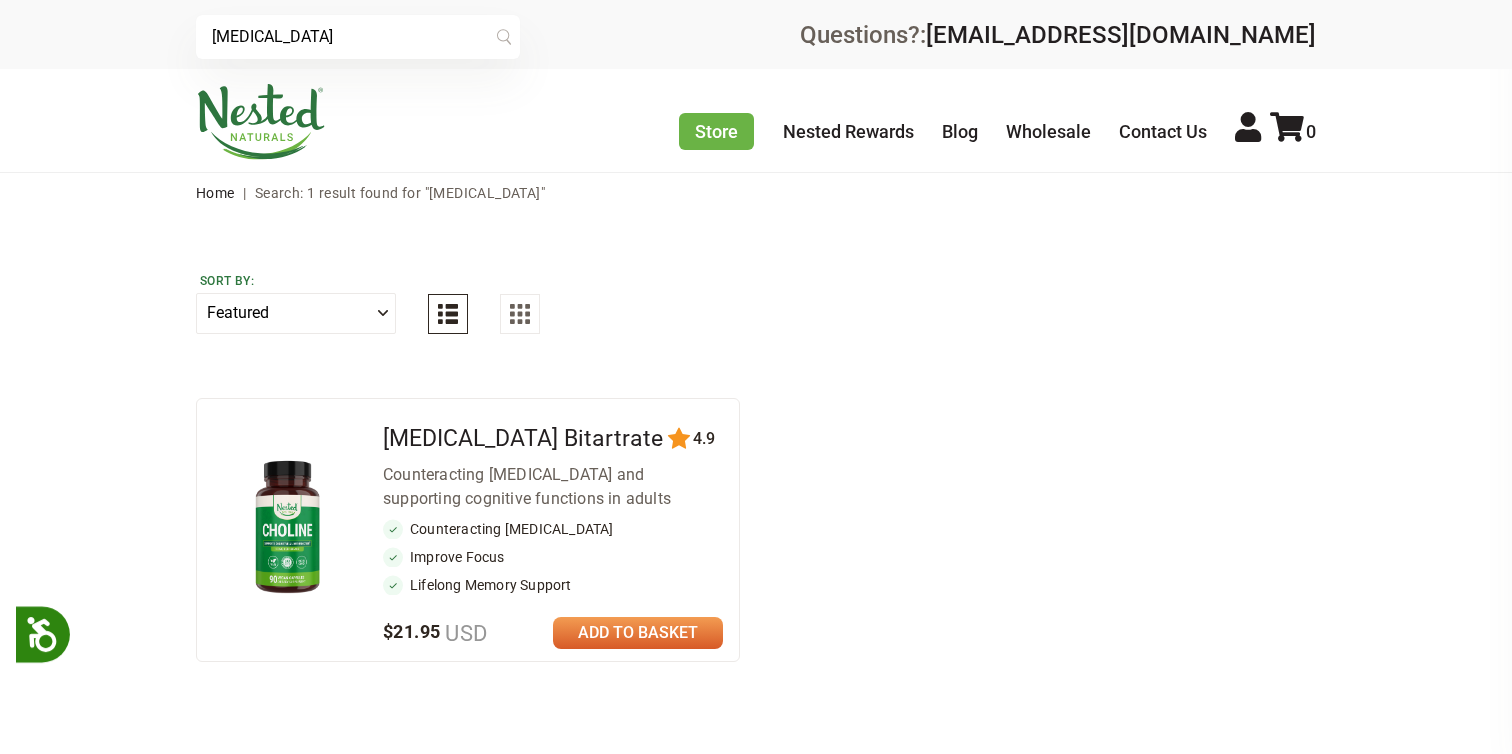 scroll, scrollTop: 0, scrollLeft: 0, axis: both 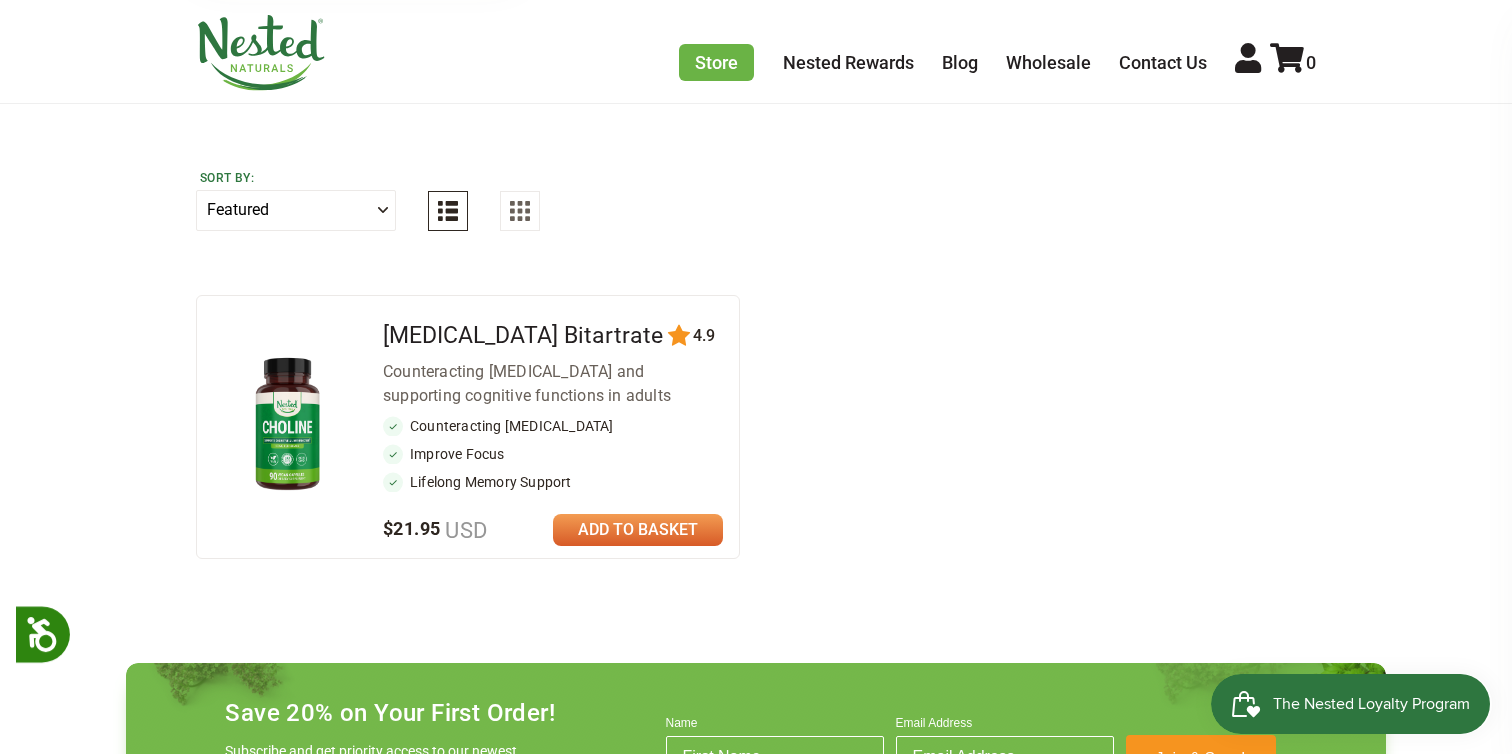 click at bounding box center [287, 425] 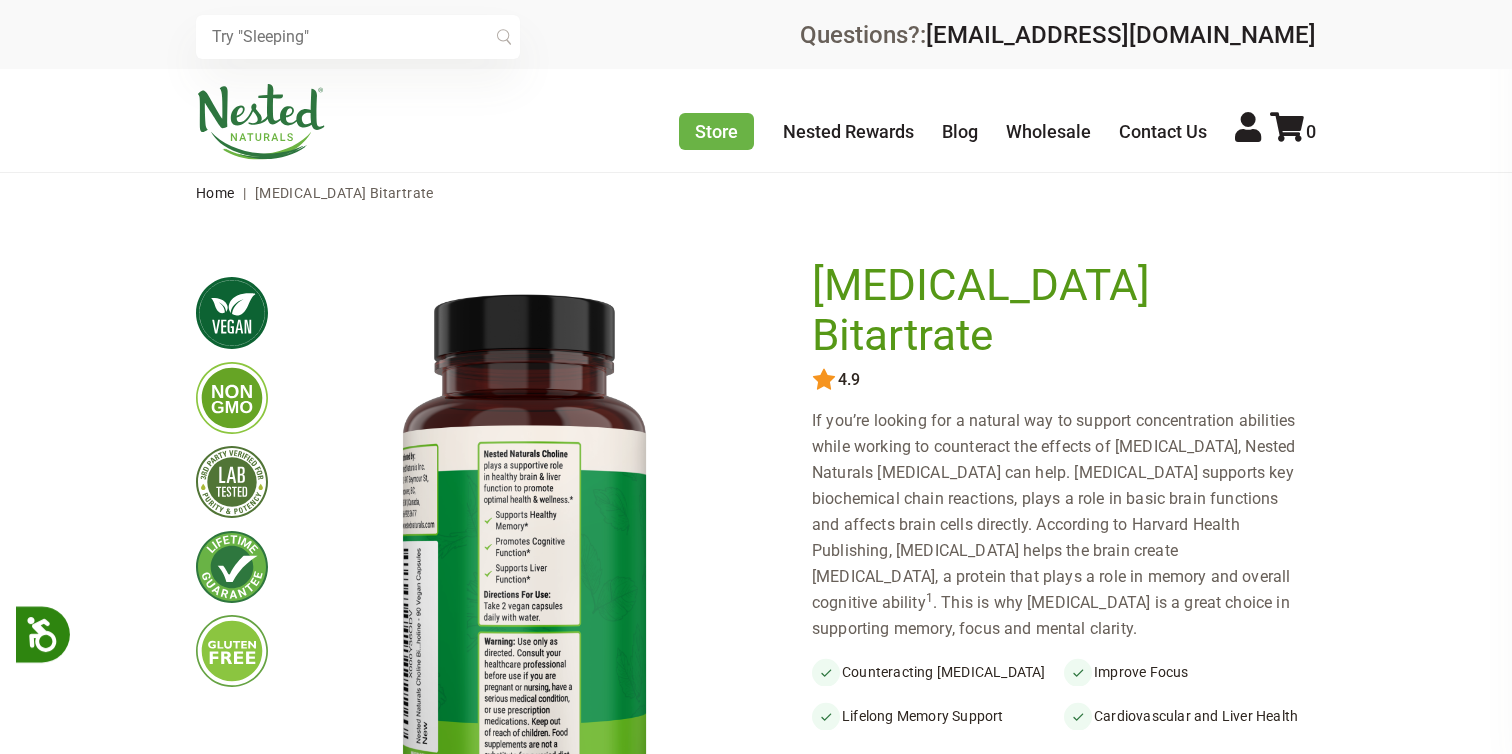 scroll, scrollTop: 0, scrollLeft: 0, axis: both 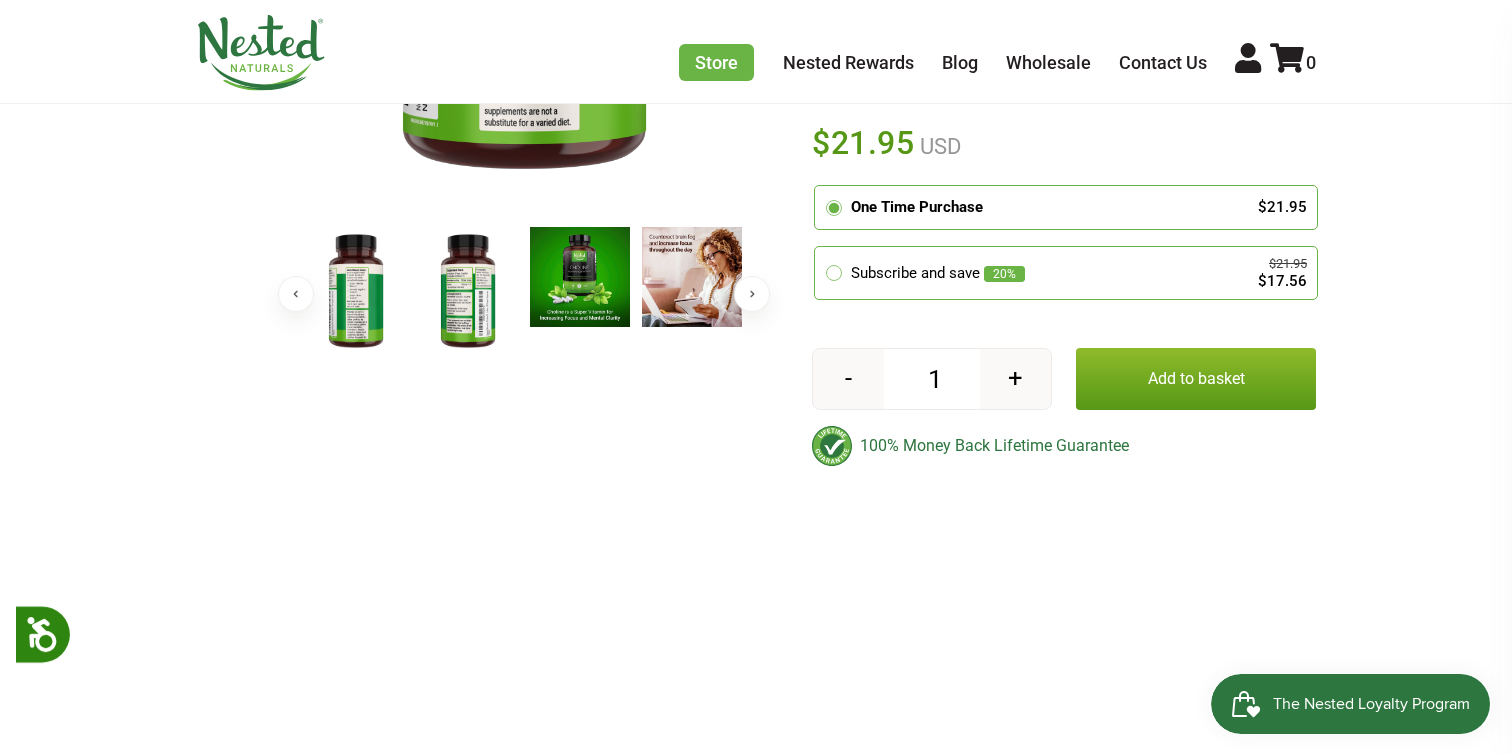 click at bounding box center (468, 292) 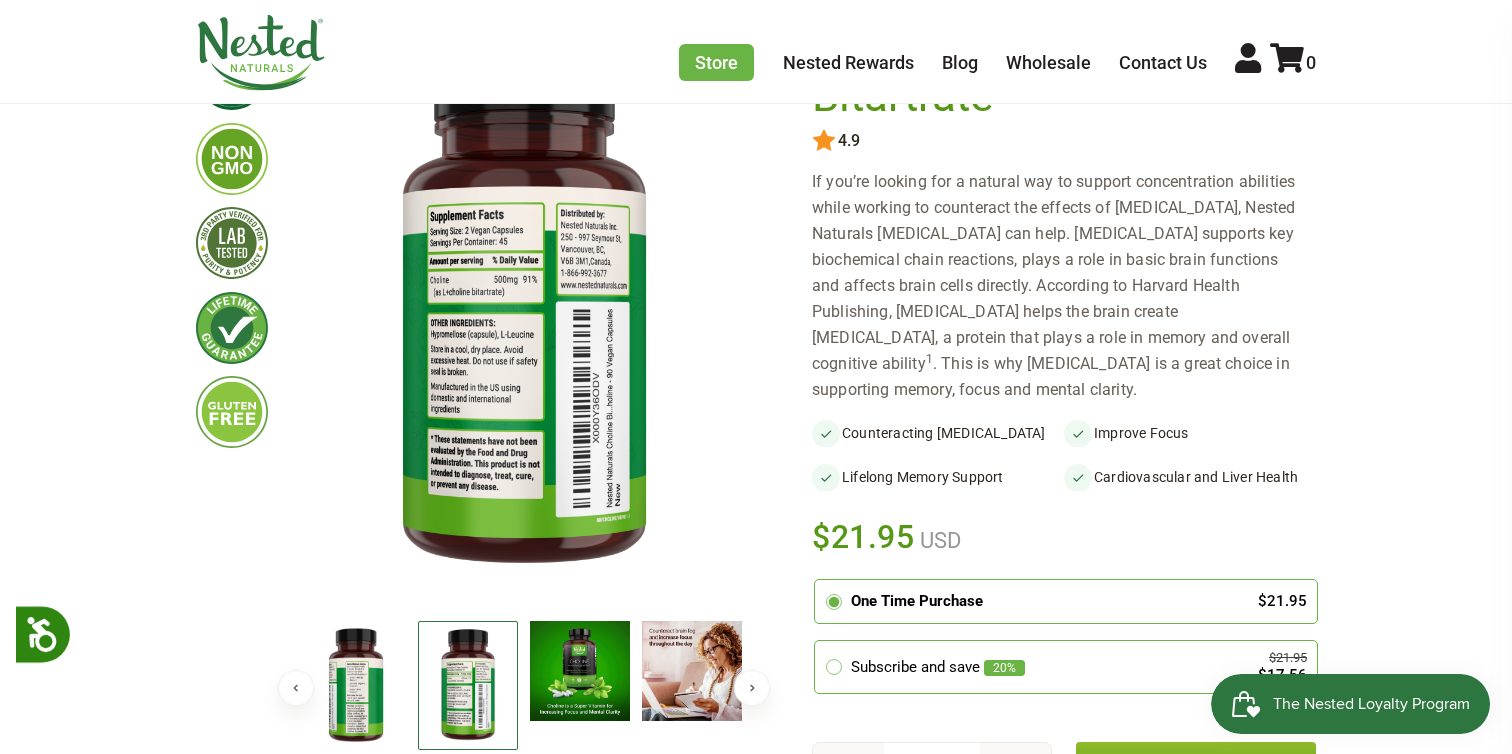scroll, scrollTop: 240, scrollLeft: 0, axis: vertical 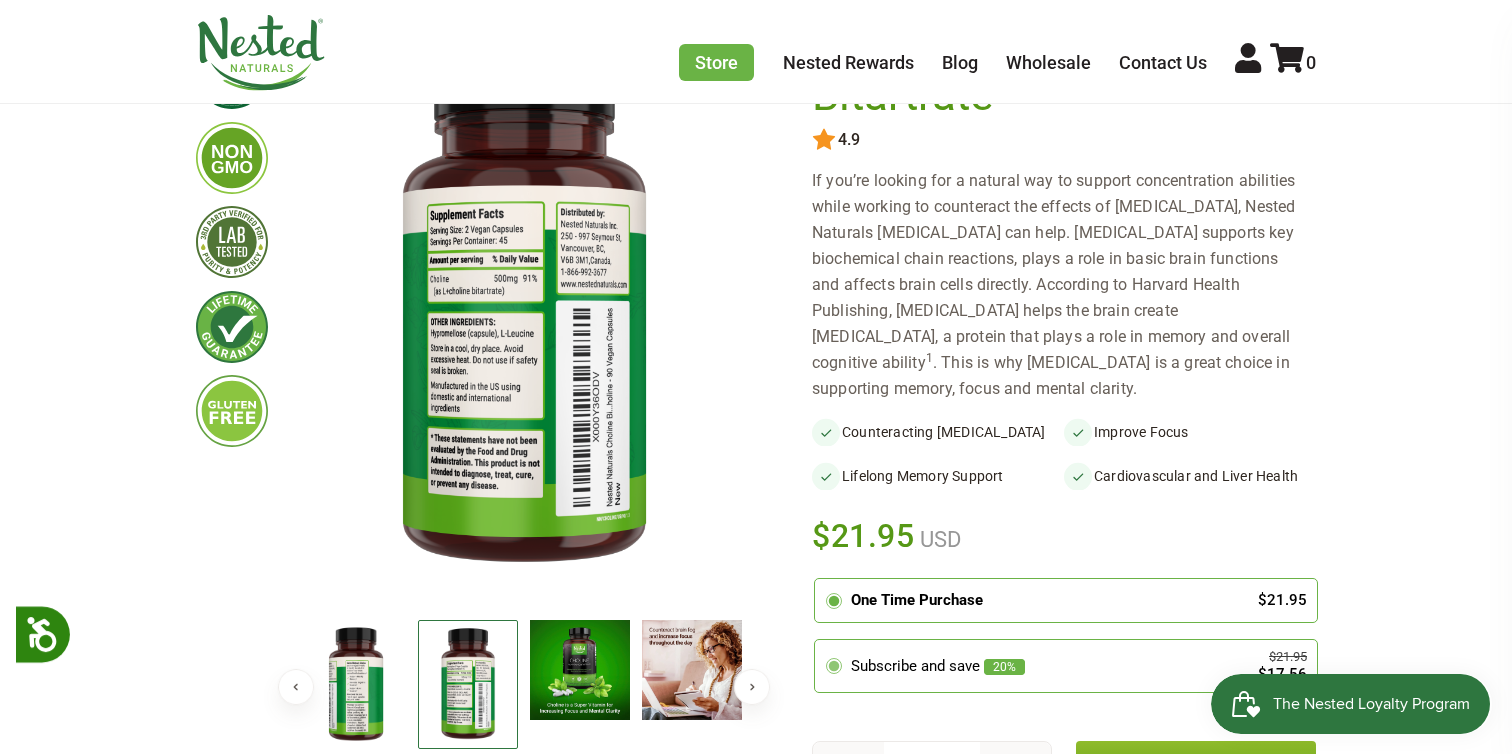 click on "Subscribe and save
20%" at bounding box center (1039, 666) 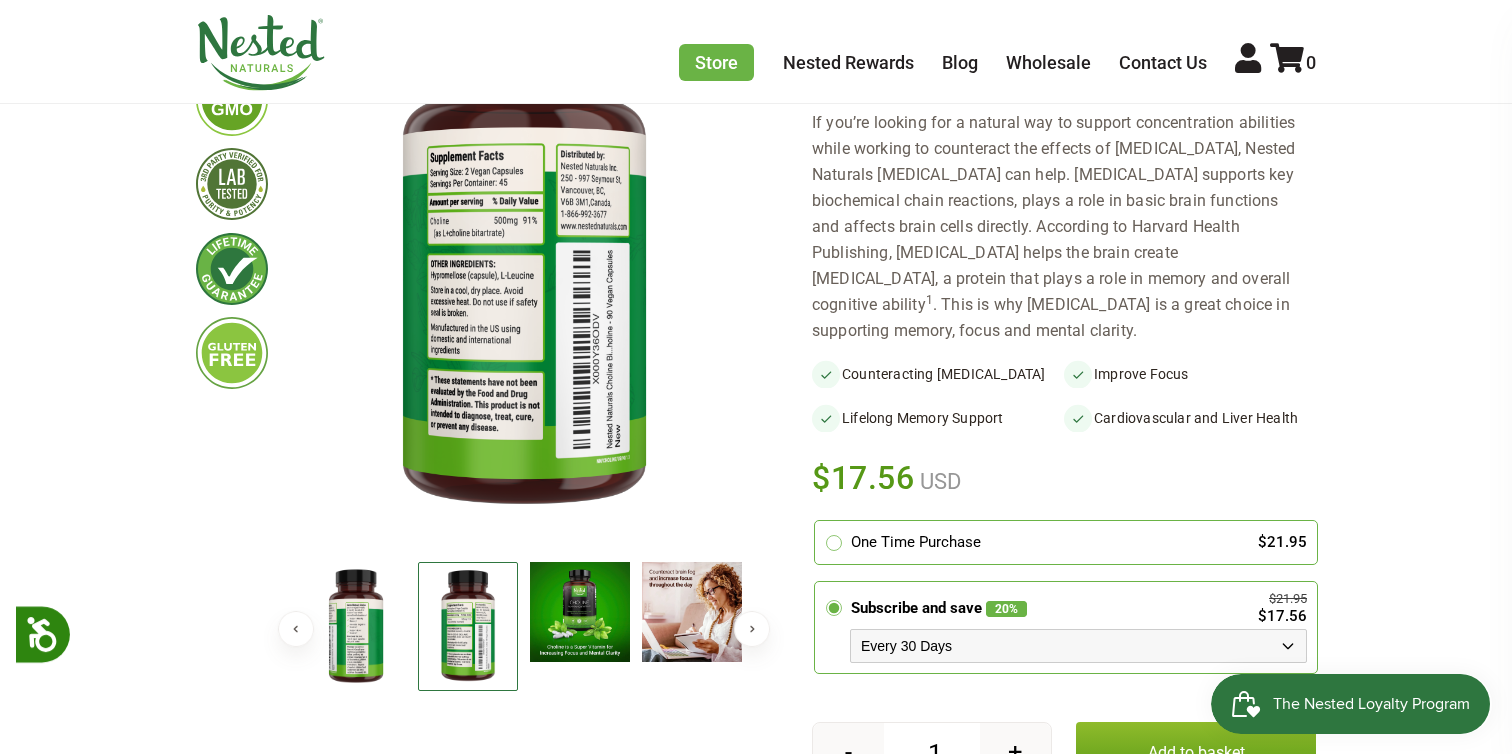 scroll, scrollTop: 365, scrollLeft: 0, axis: vertical 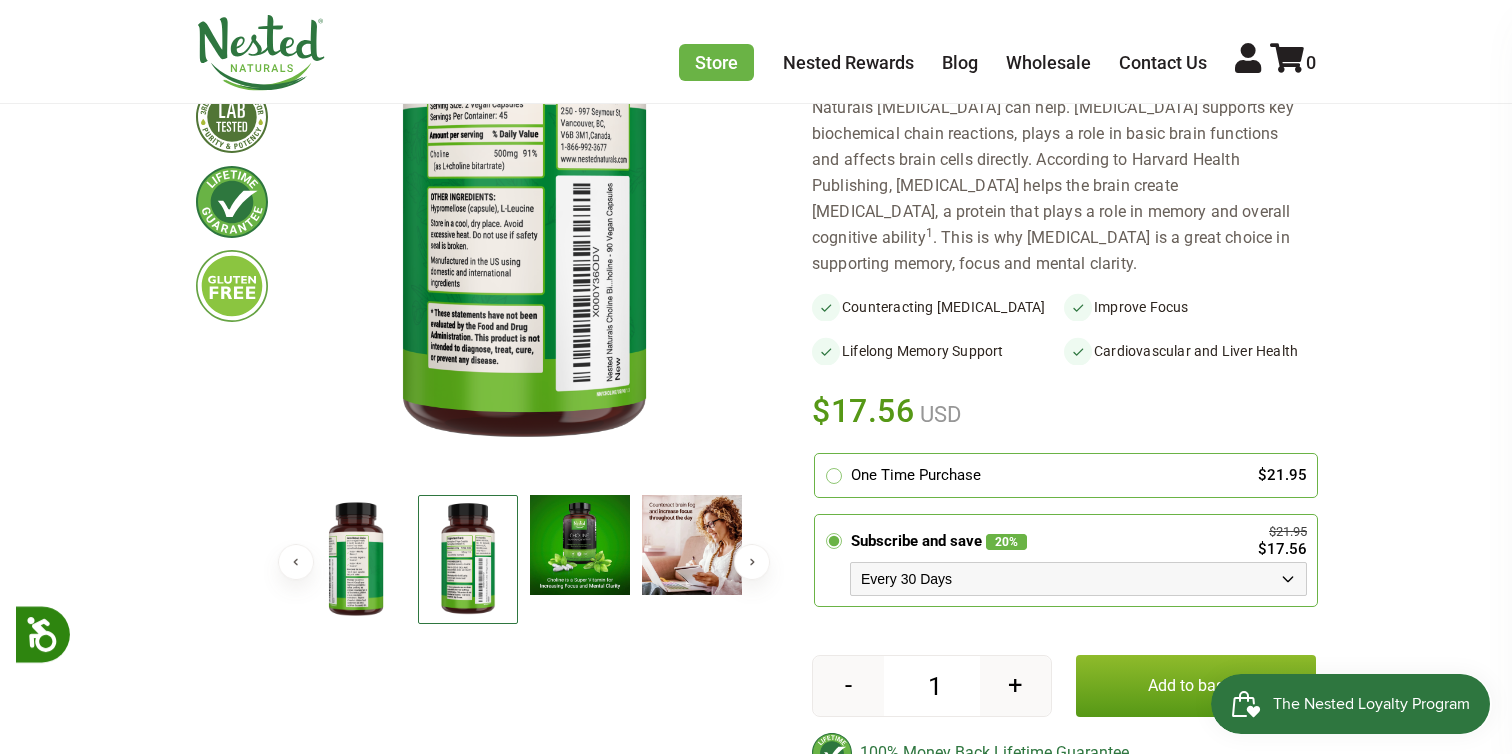 click on "Every 30 Days     Every 60 Days     Every 90 Days" at bounding box center [1078, 579] 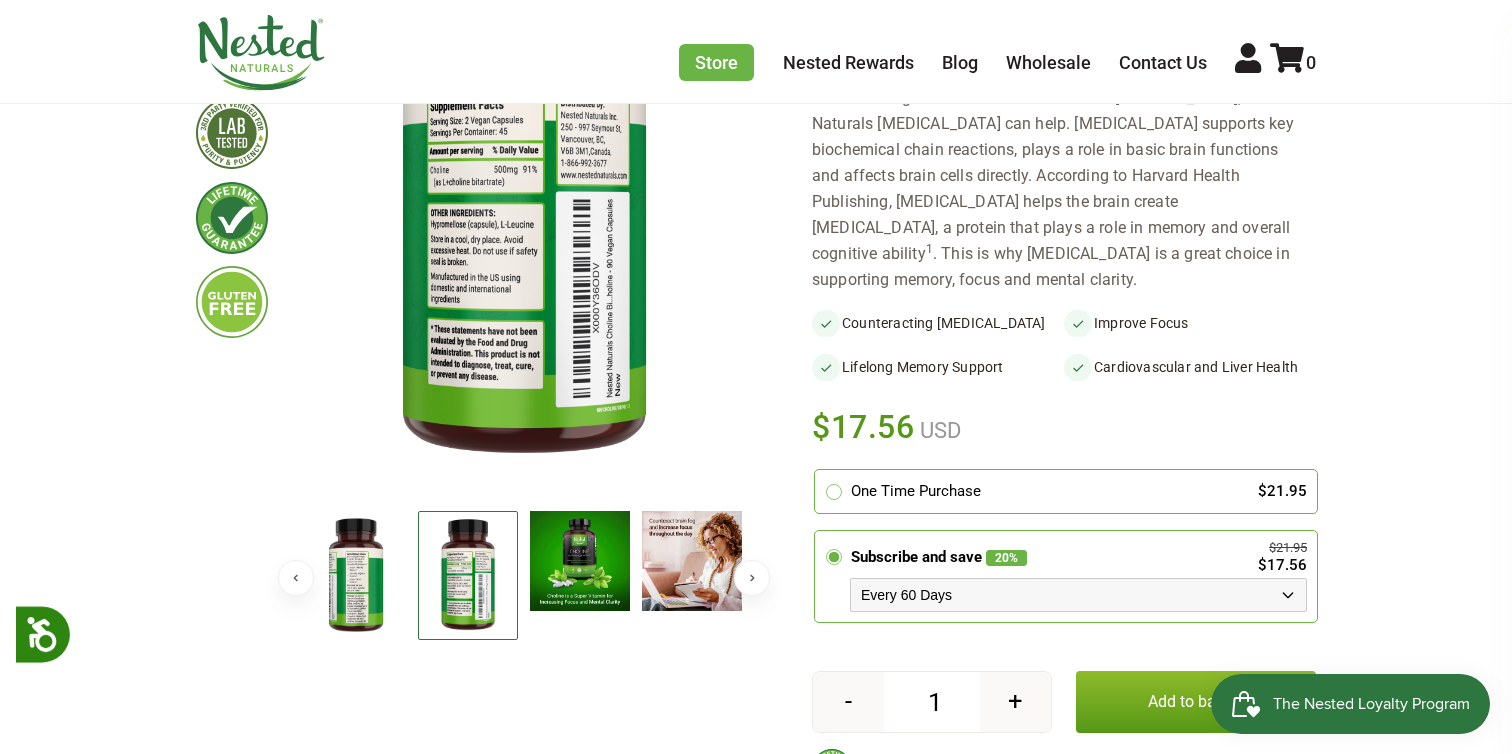 scroll, scrollTop: 357, scrollLeft: 0, axis: vertical 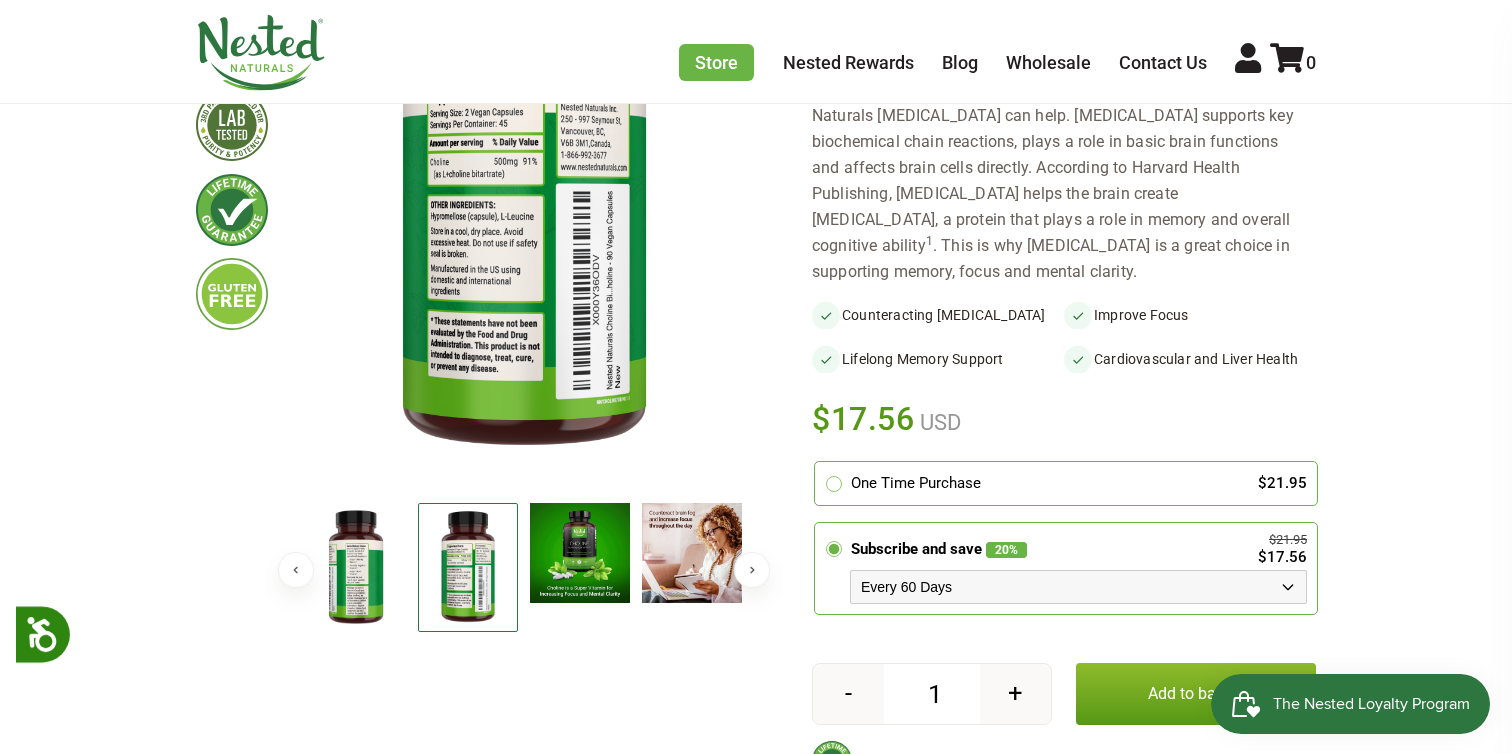 click on "Every 30 Days     Every 60 Days     Every 90 Days" at bounding box center [1078, 587] 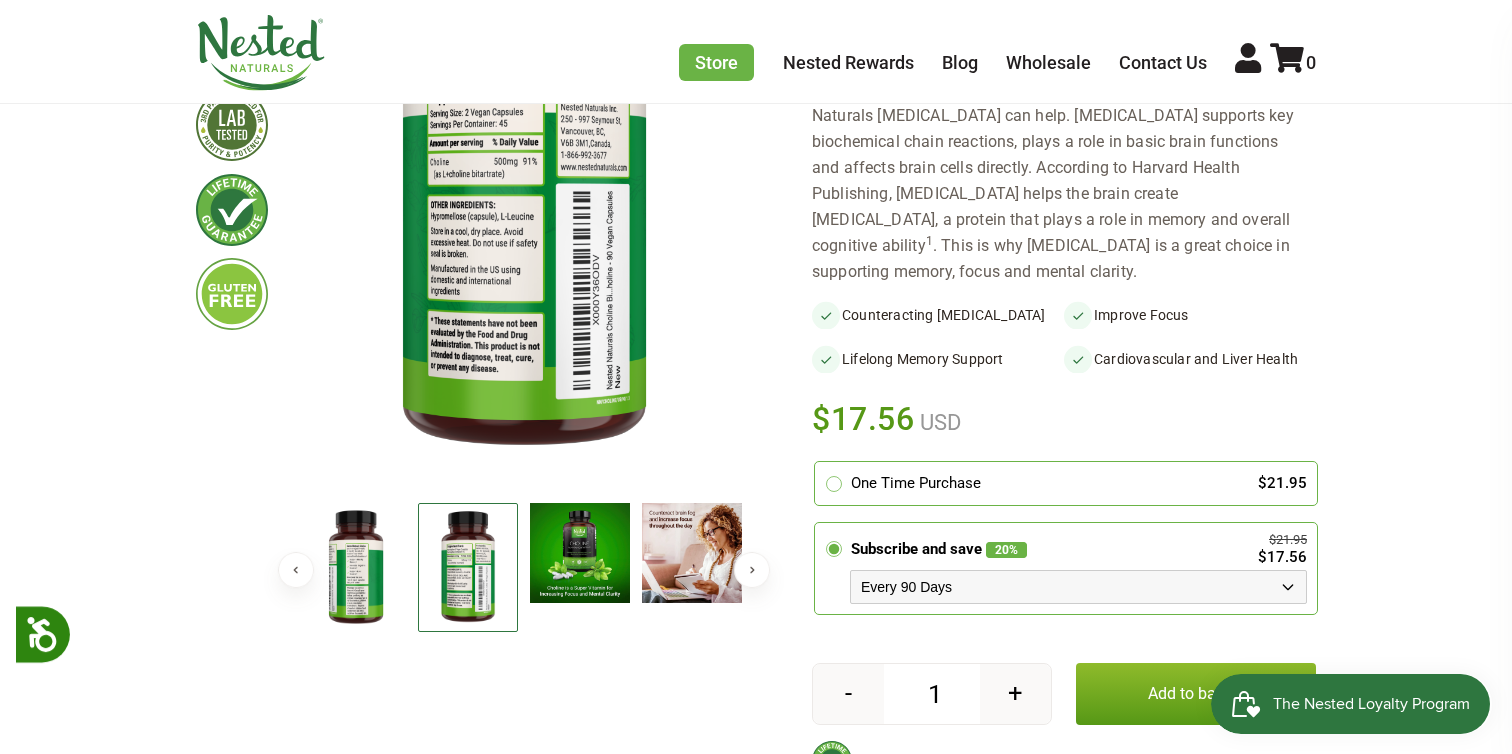click on "Add to basket" at bounding box center [1196, 694] 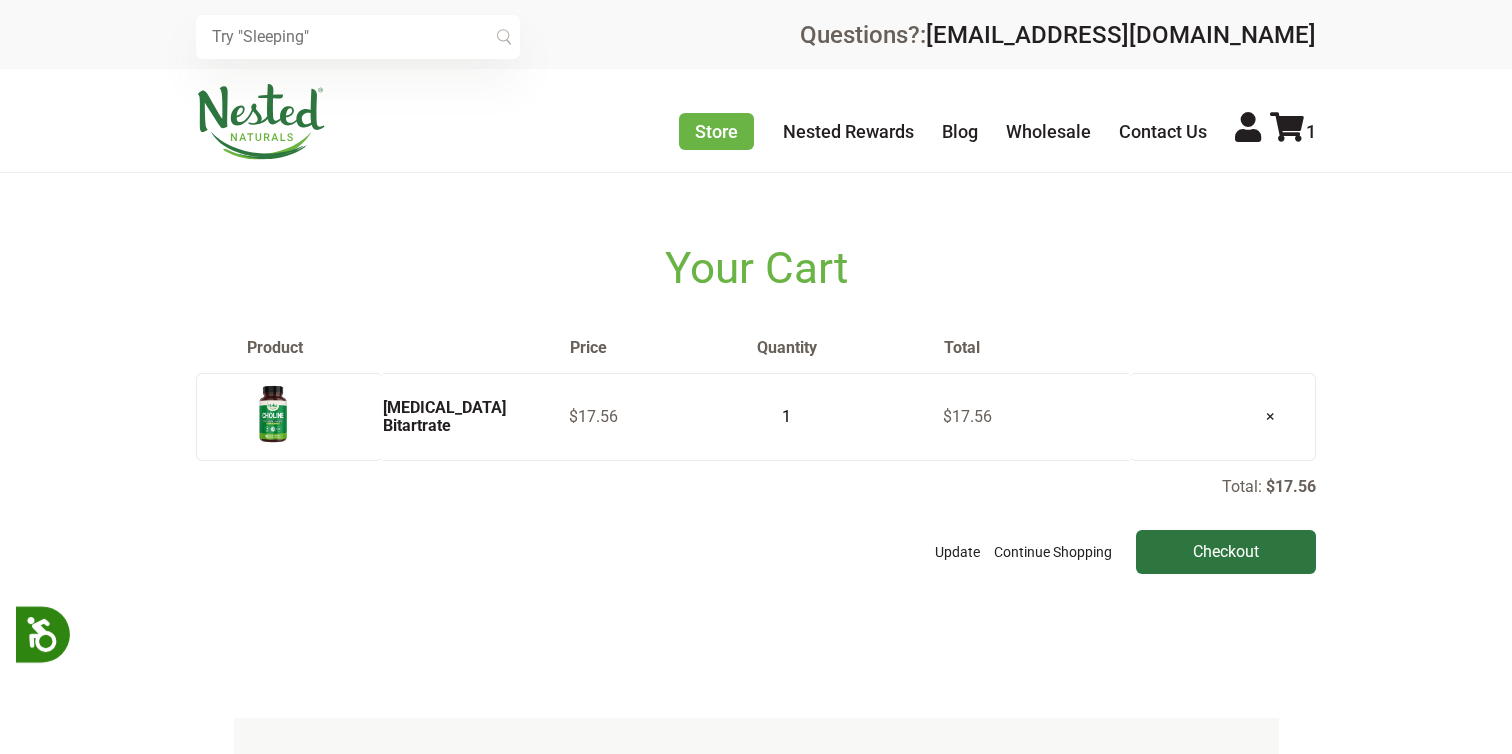 scroll, scrollTop: 0, scrollLeft: 0, axis: both 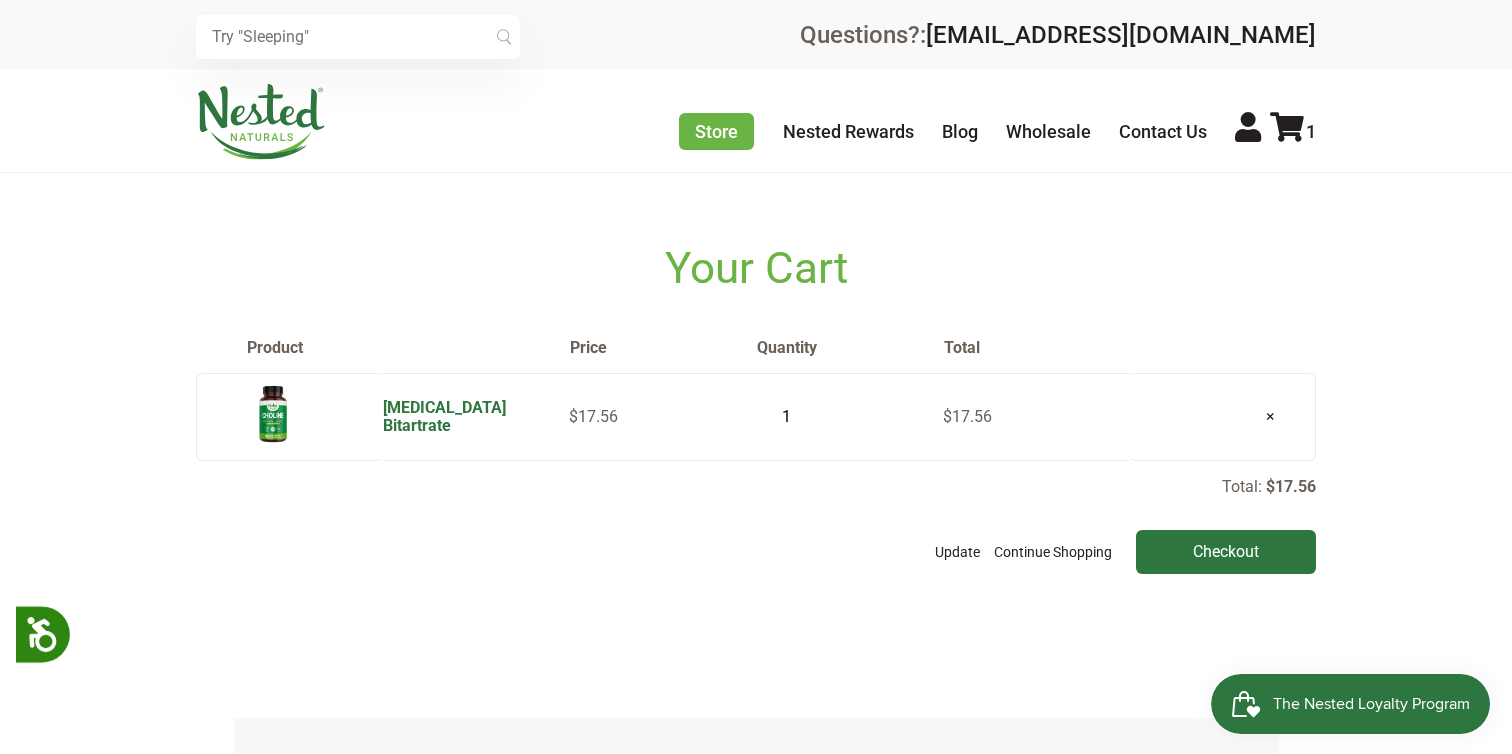 click on "[MEDICAL_DATA] Bitartrate" at bounding box center (444, 416) 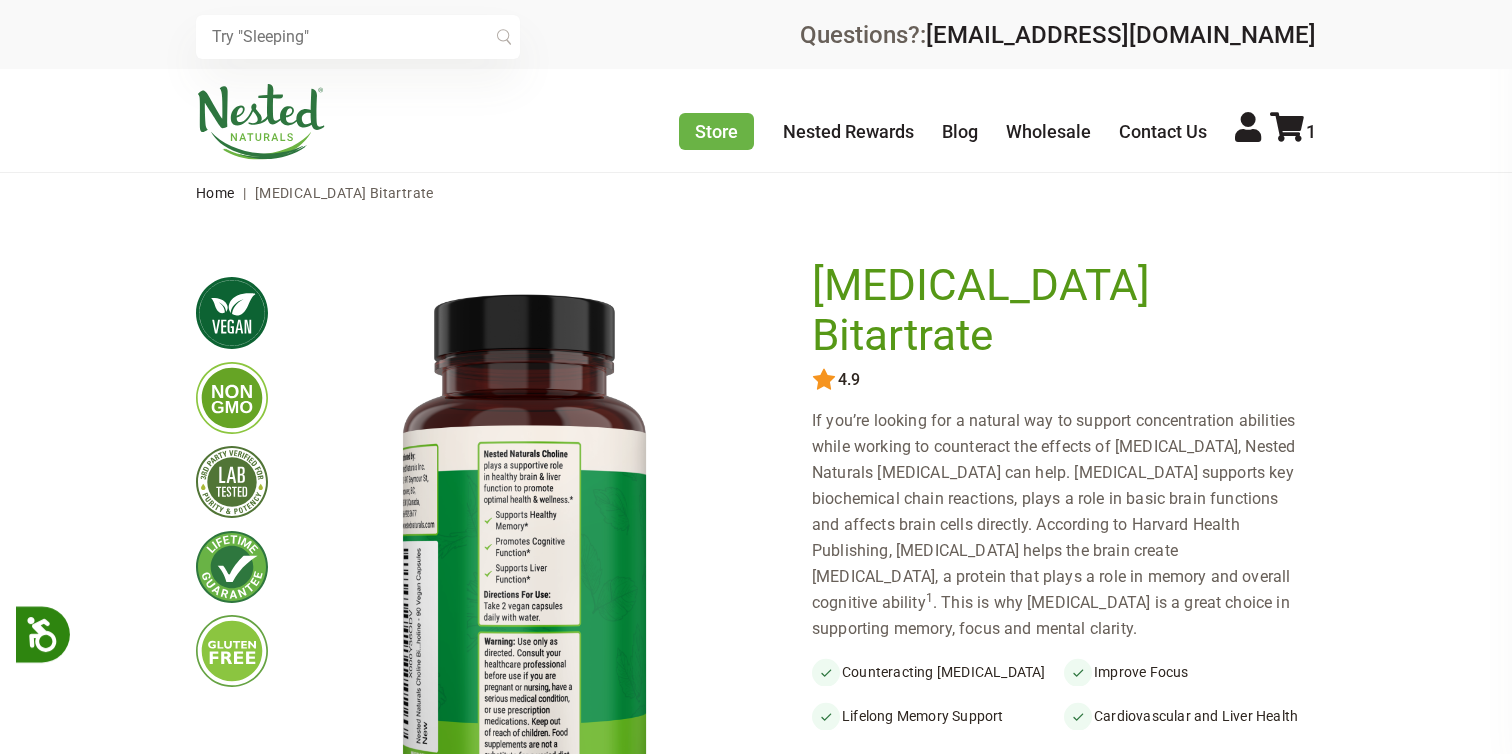 scroll, scrollTop: 0, scrollLeft: 0, axis: both 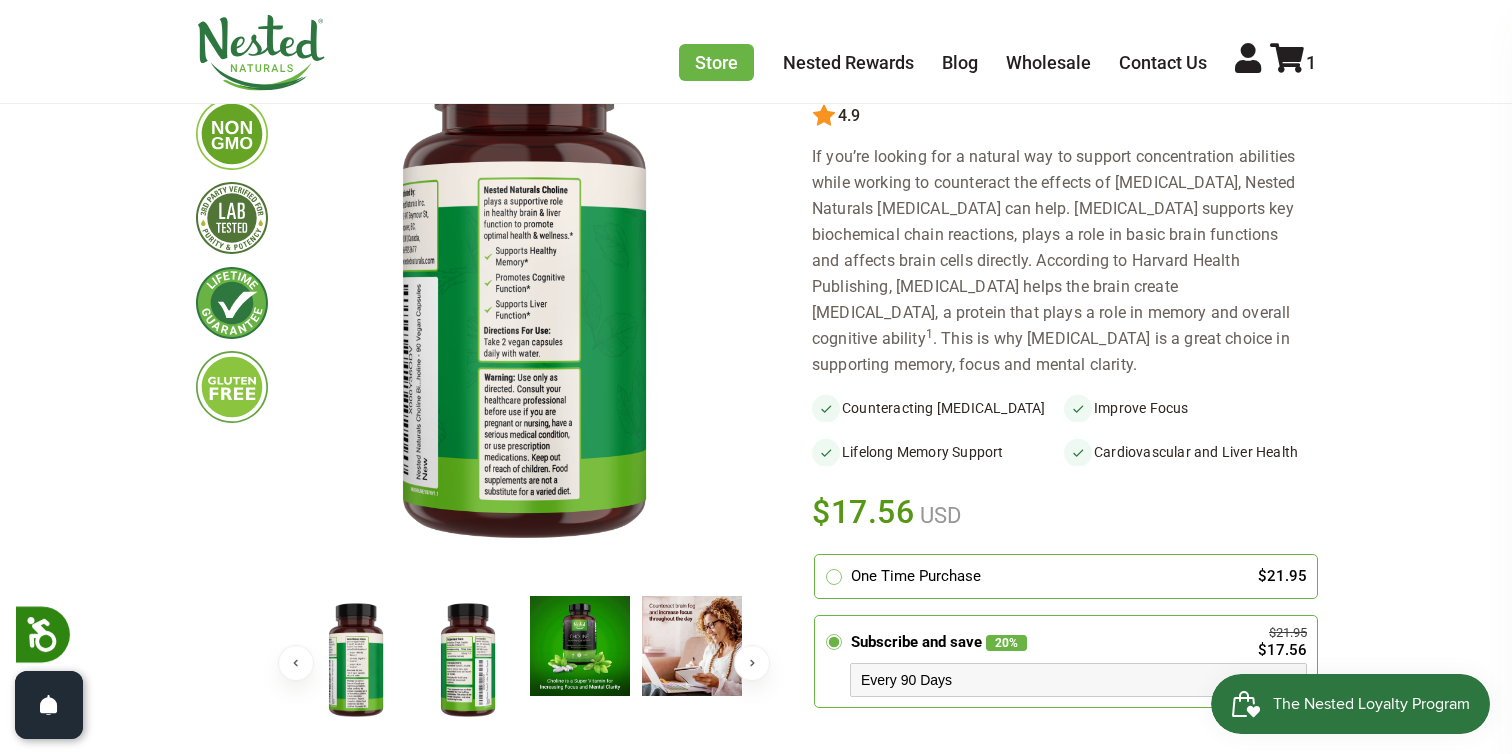 click at bounding box center (356, 661) 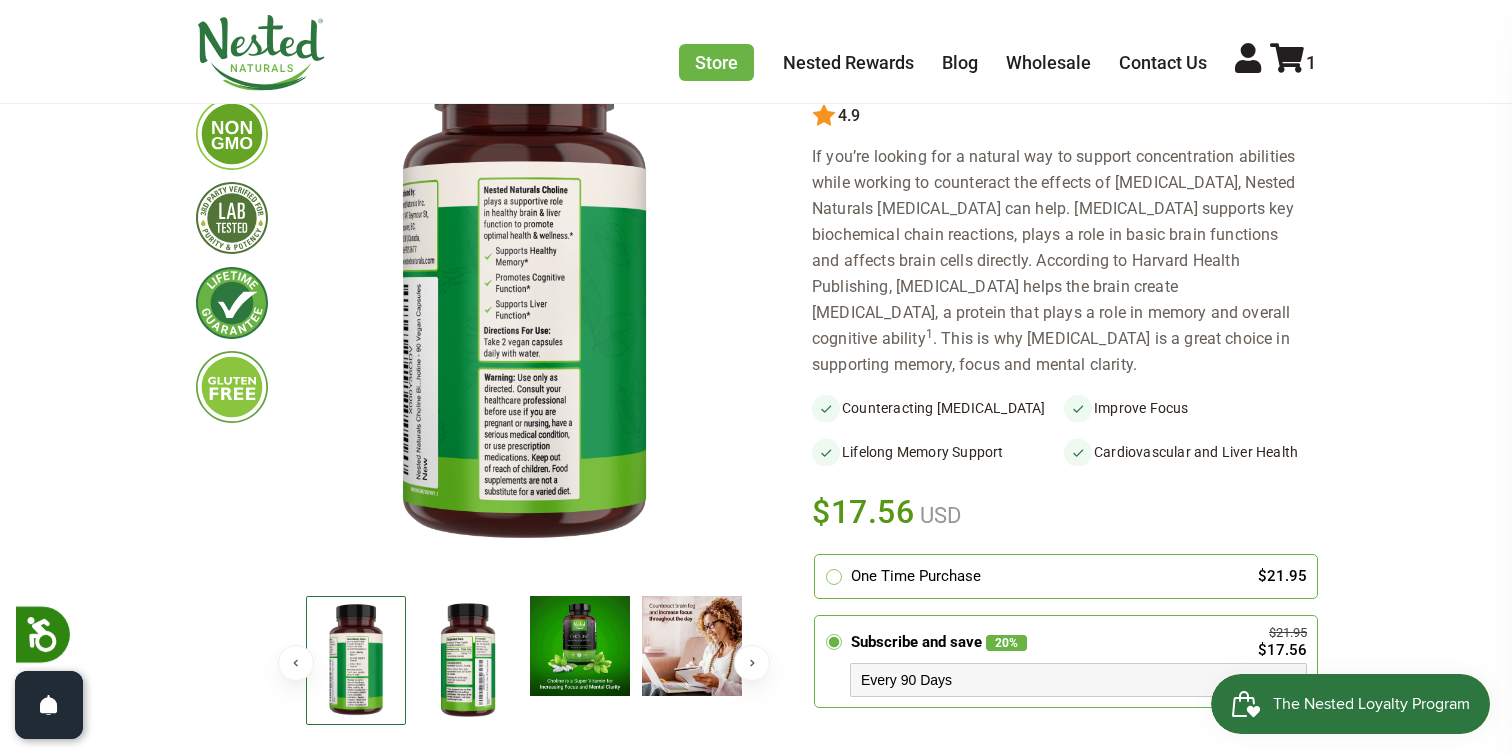 click at bounding box center (468, 661) 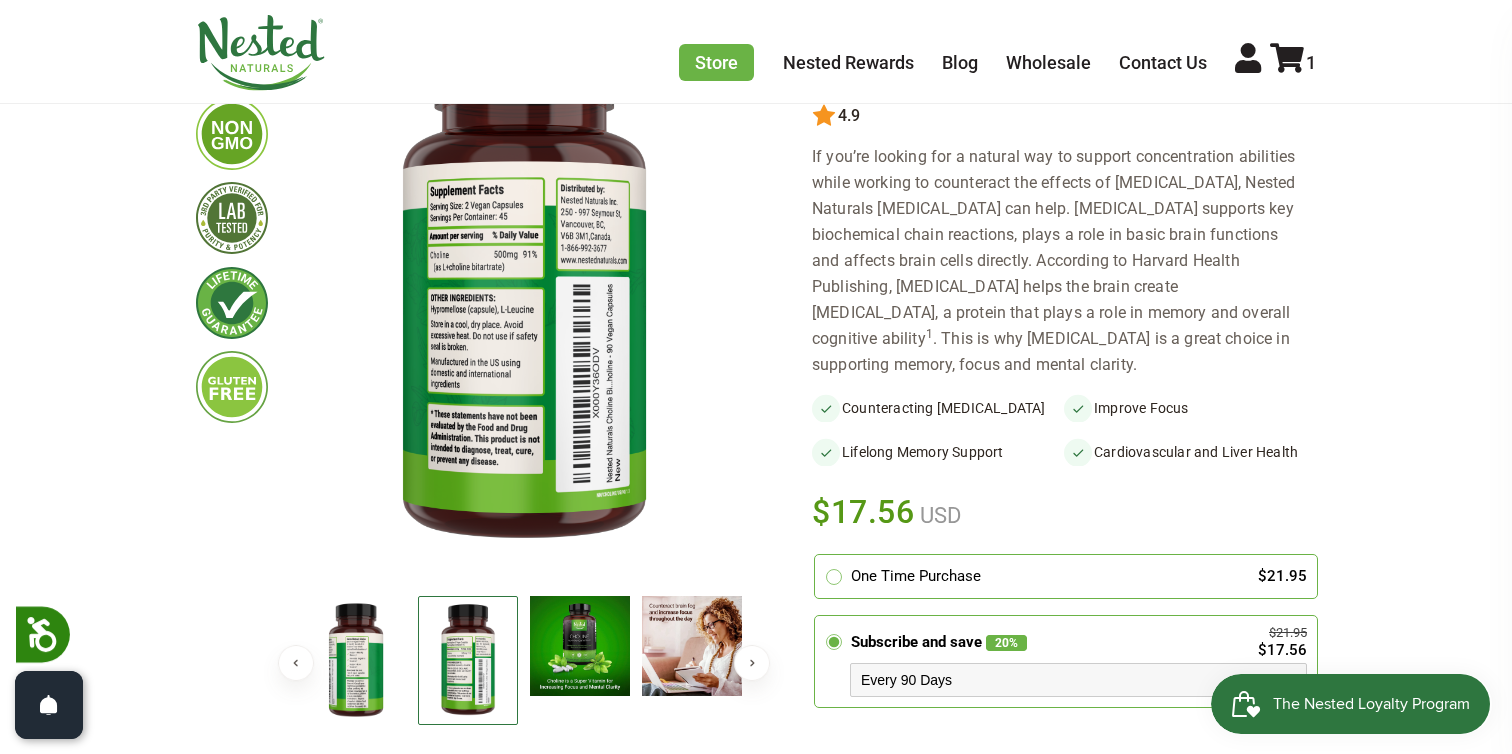 click at bounding box center [580, 646] 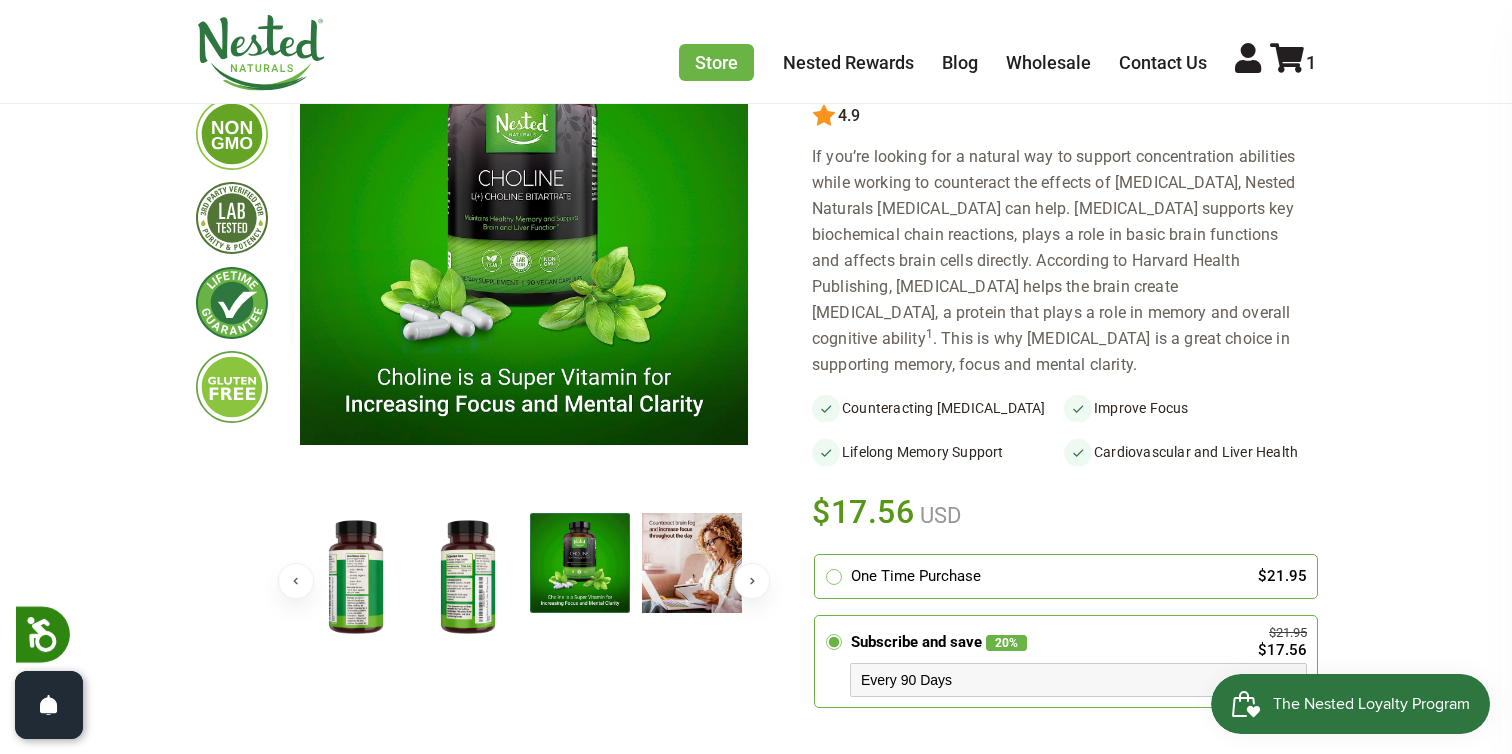 click at bounding box center [692, 563] 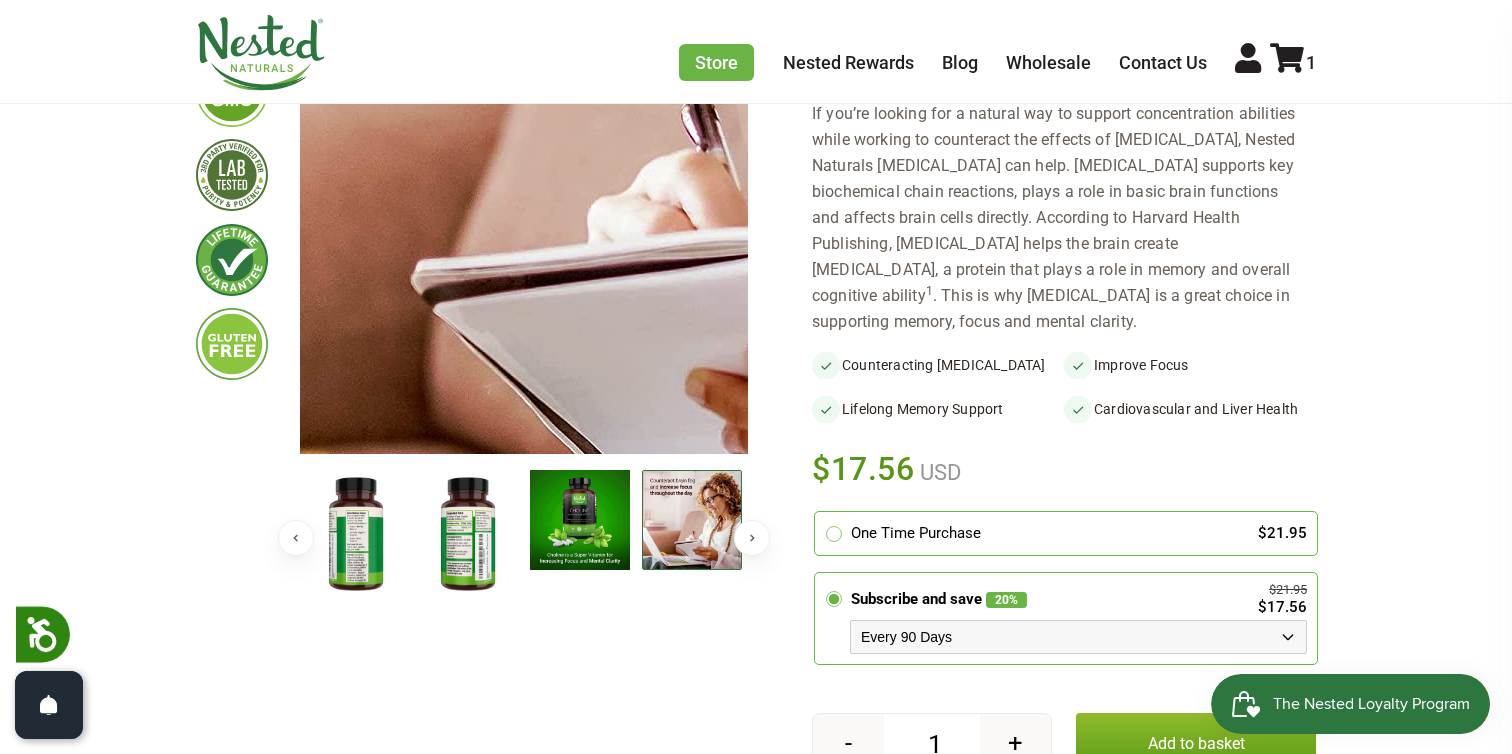 scroll, scrollTop: 332, scrollLeft: 0, axis: vertical 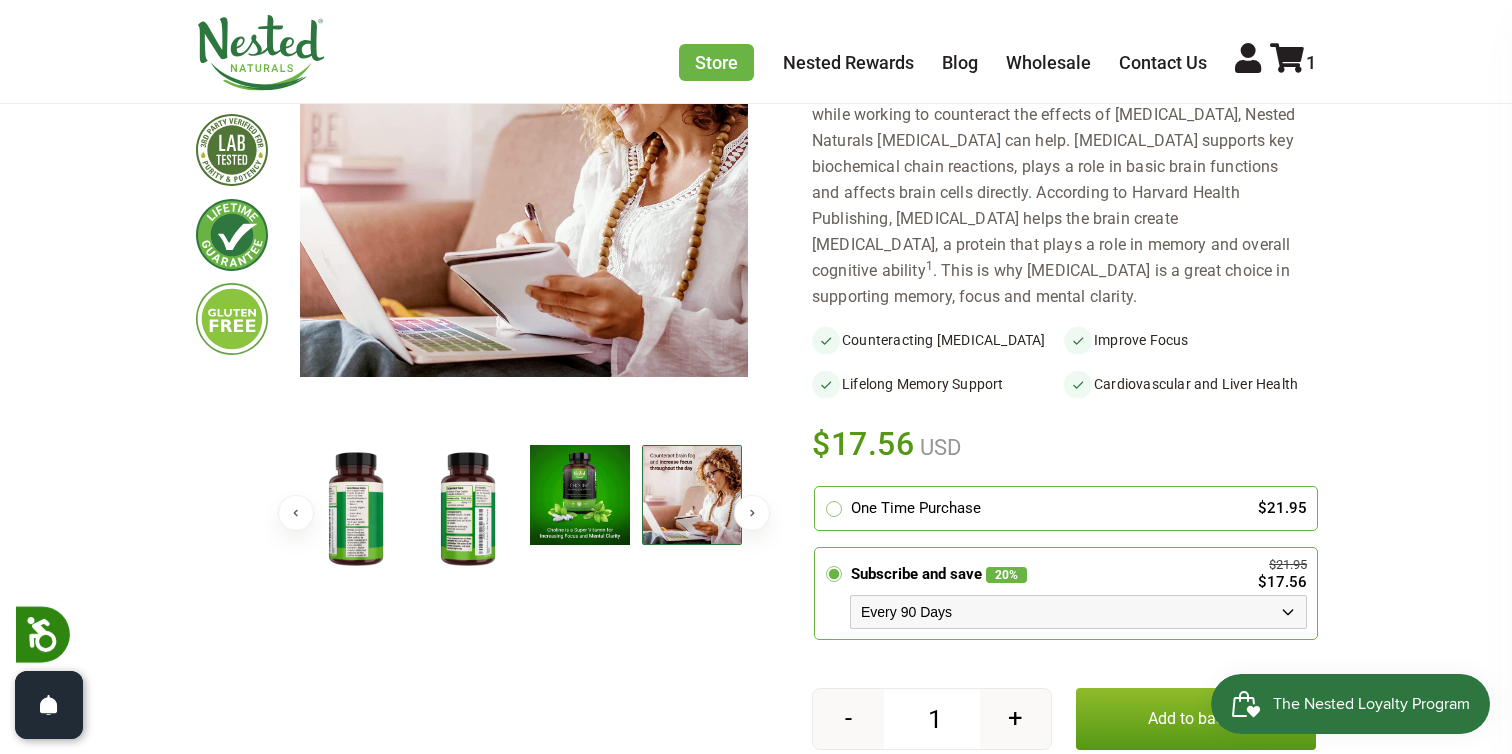click on "Previous" at bounding box center [296, 513] 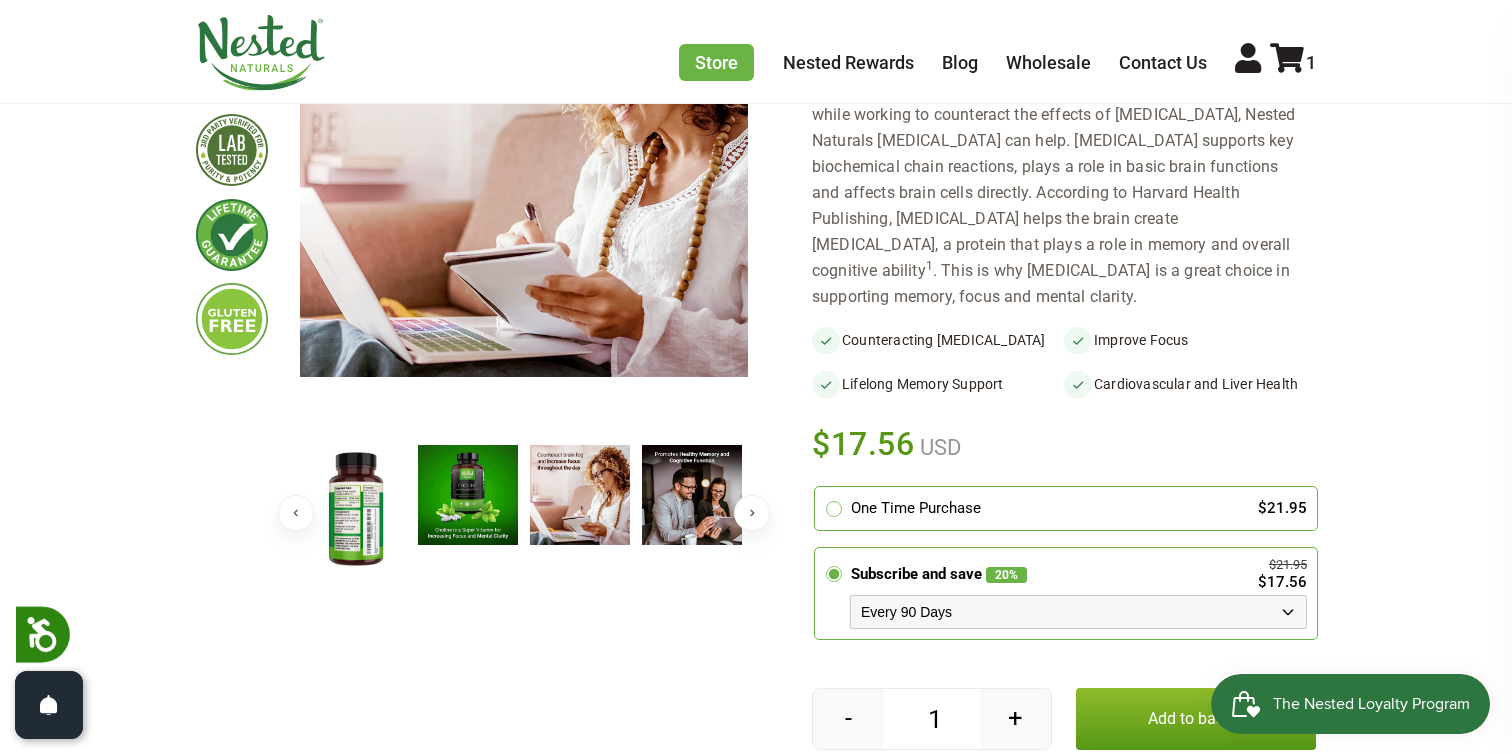 click on "Previous" at bounding box center (296, 513) 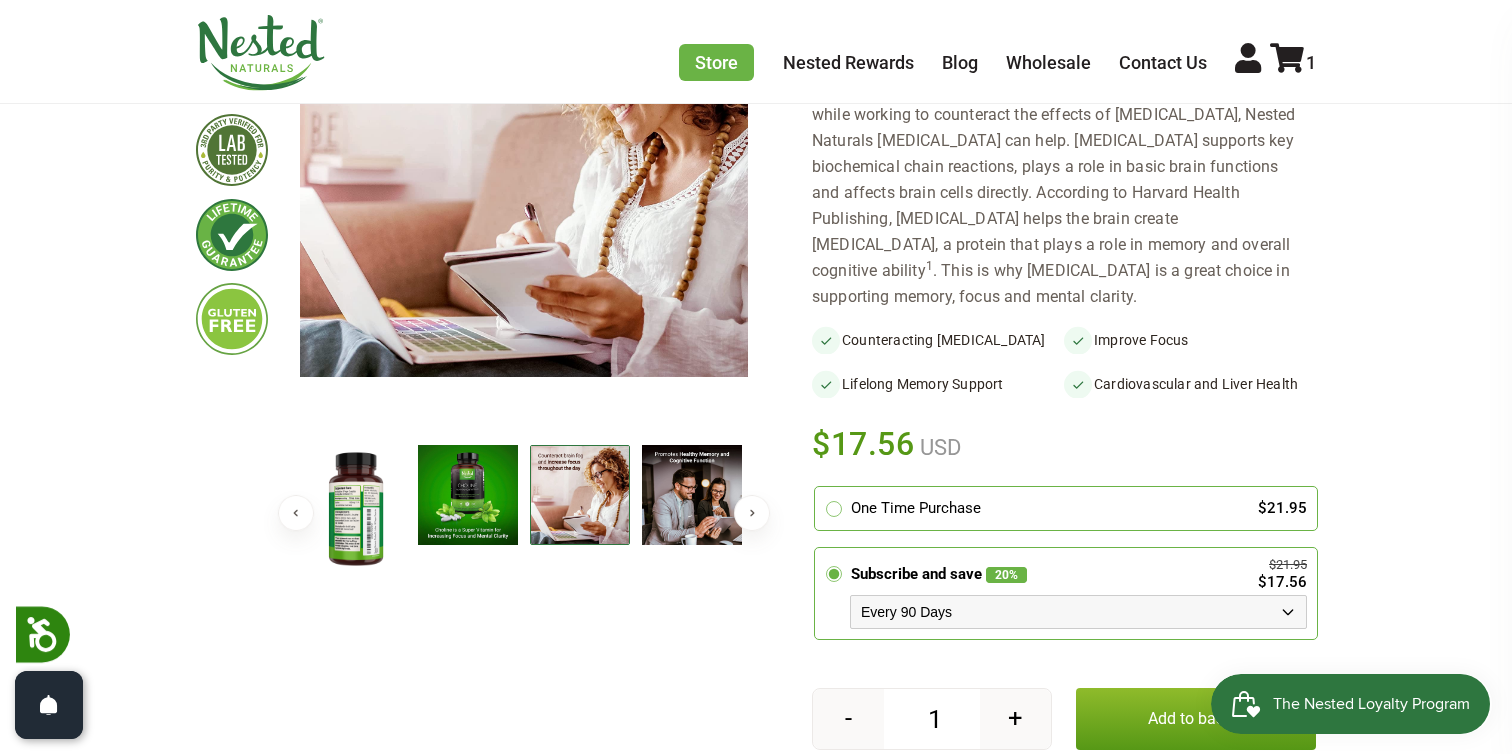 click at bounding box center (356, 510) 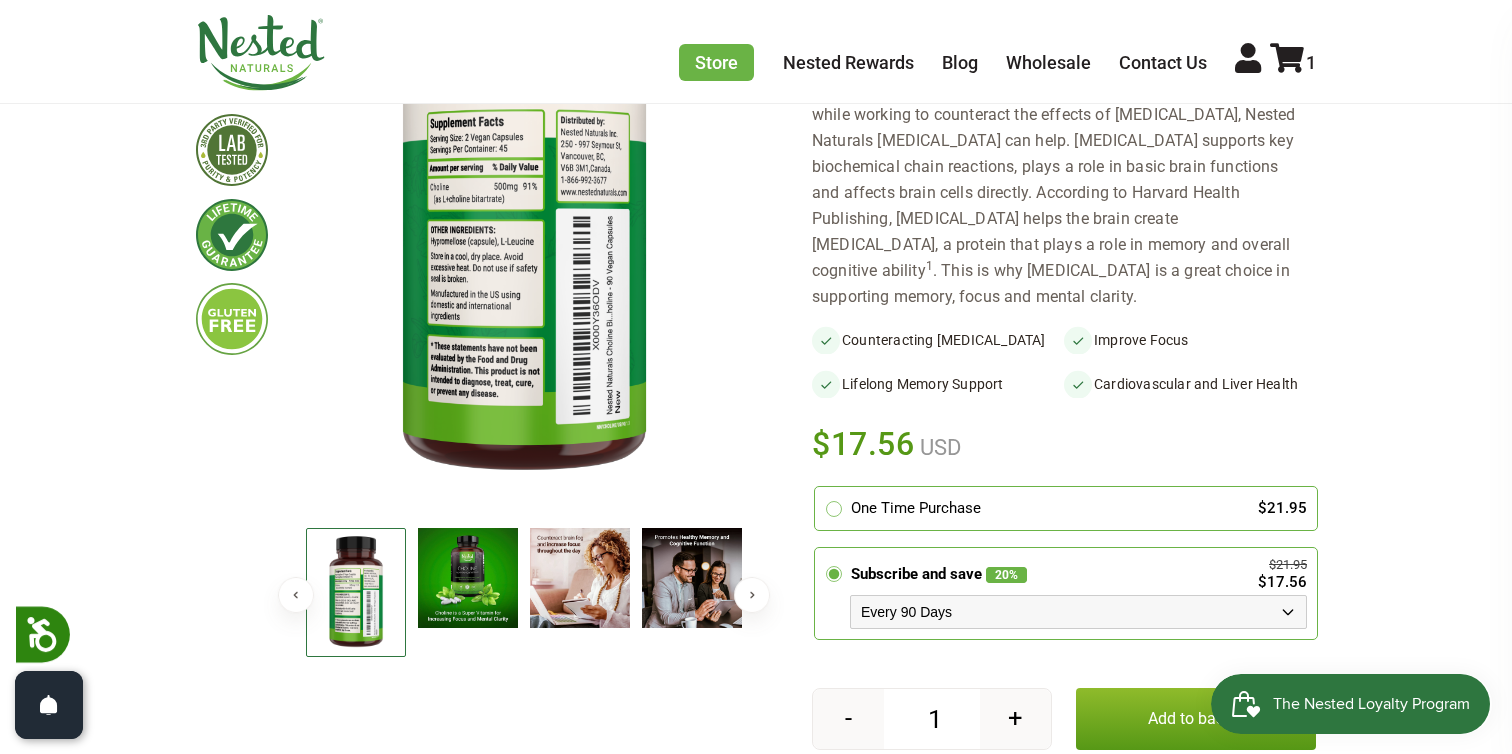 click on "Previous" at bounding box center (296, 595) 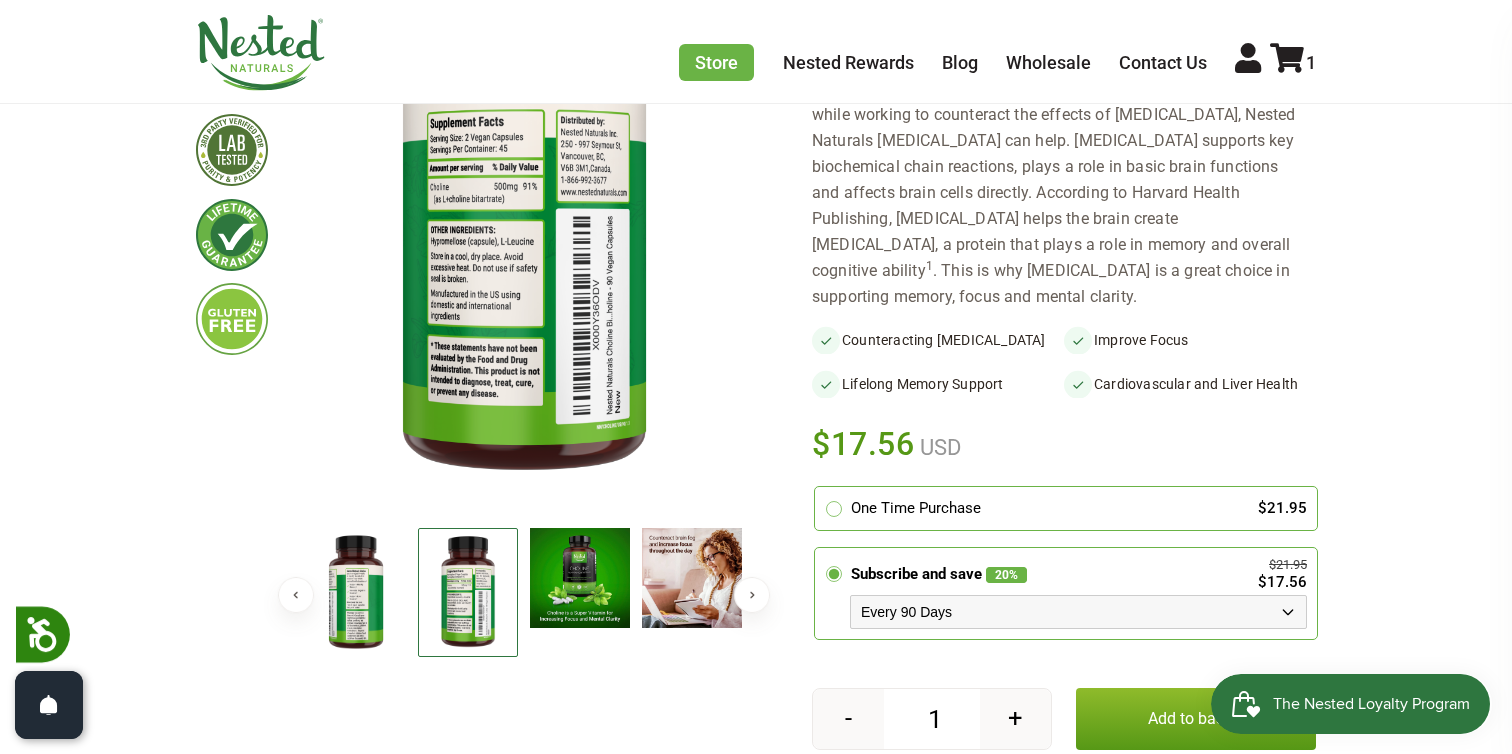 click on "Previous" at bounding box center [296, 595] 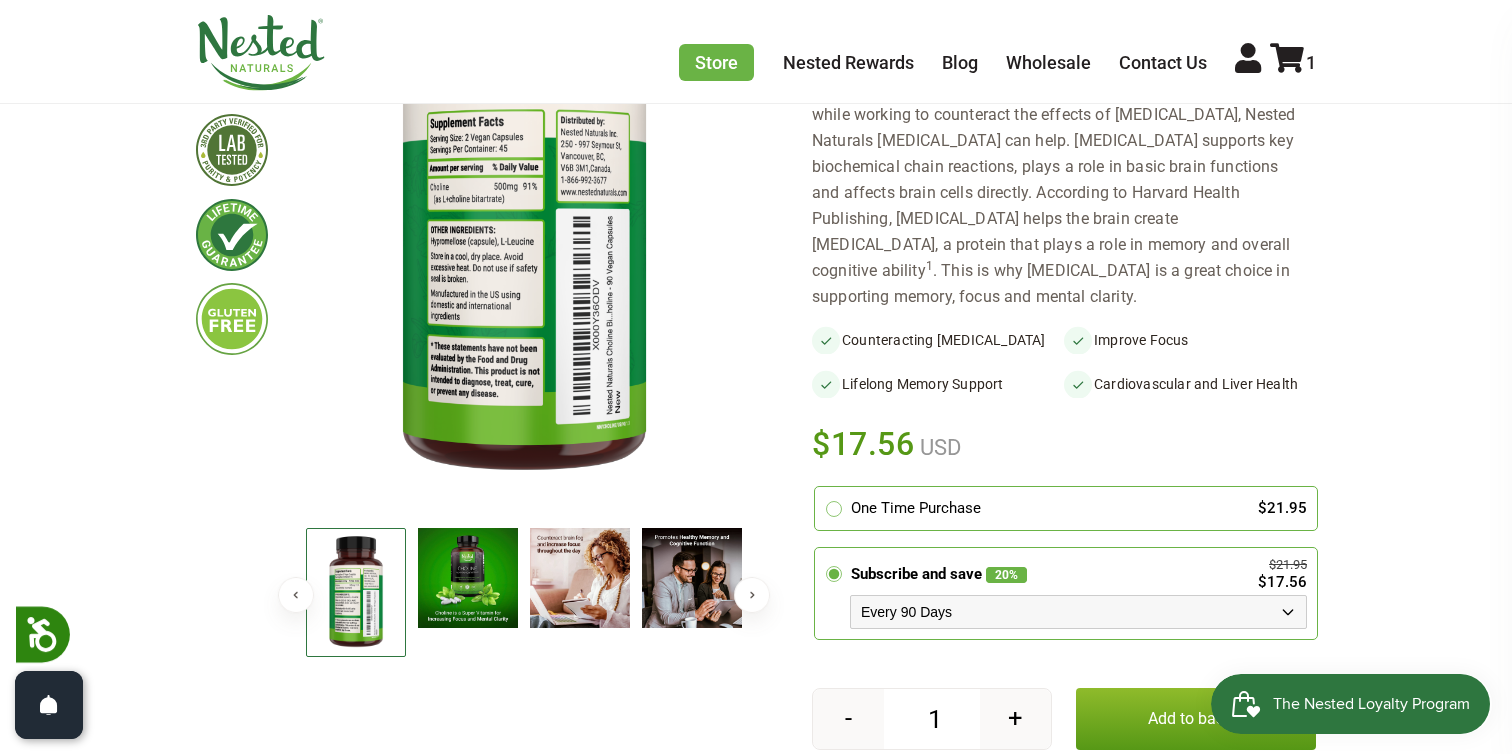 click at bounding box center [468, 578] 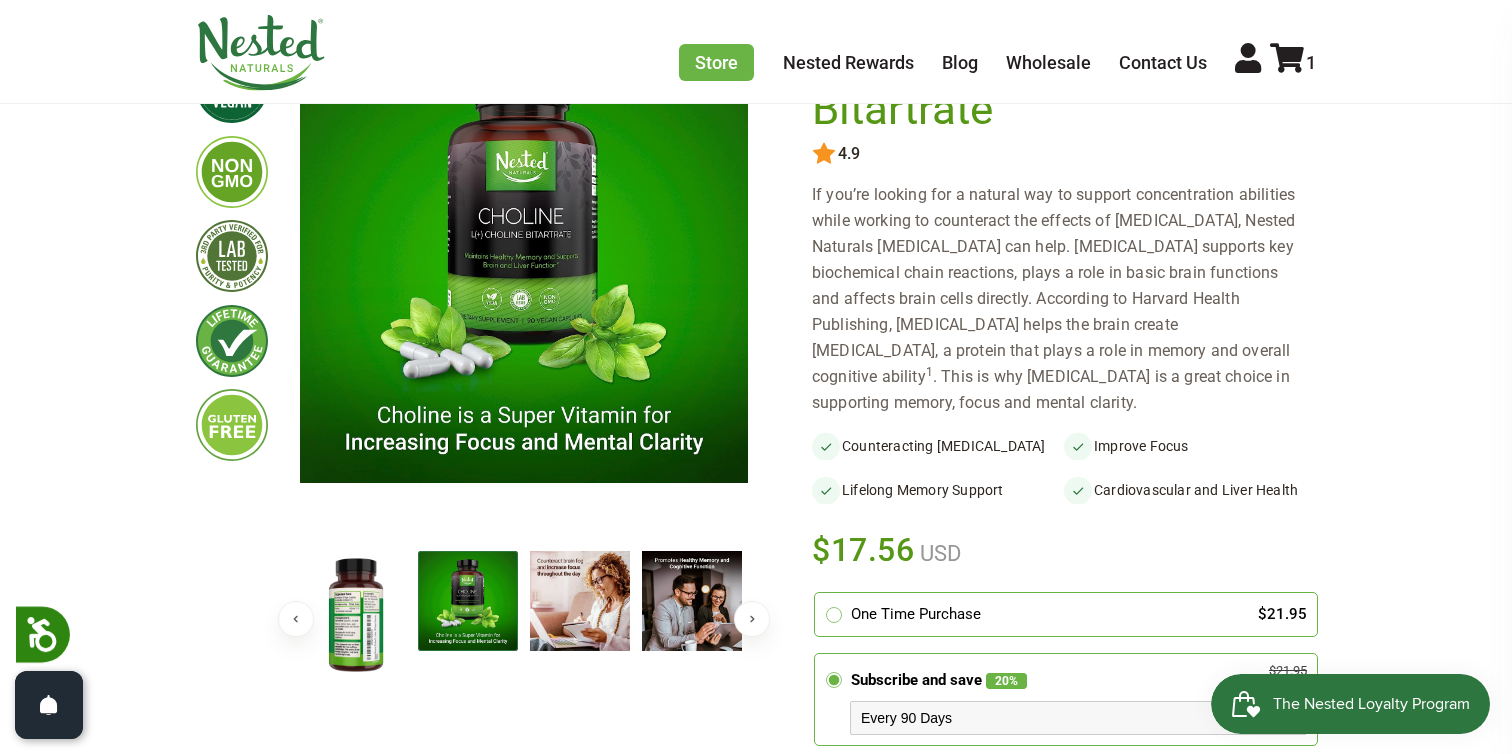 scroll, scrollTop: 217, scrollLeft: 0, axis: vertical 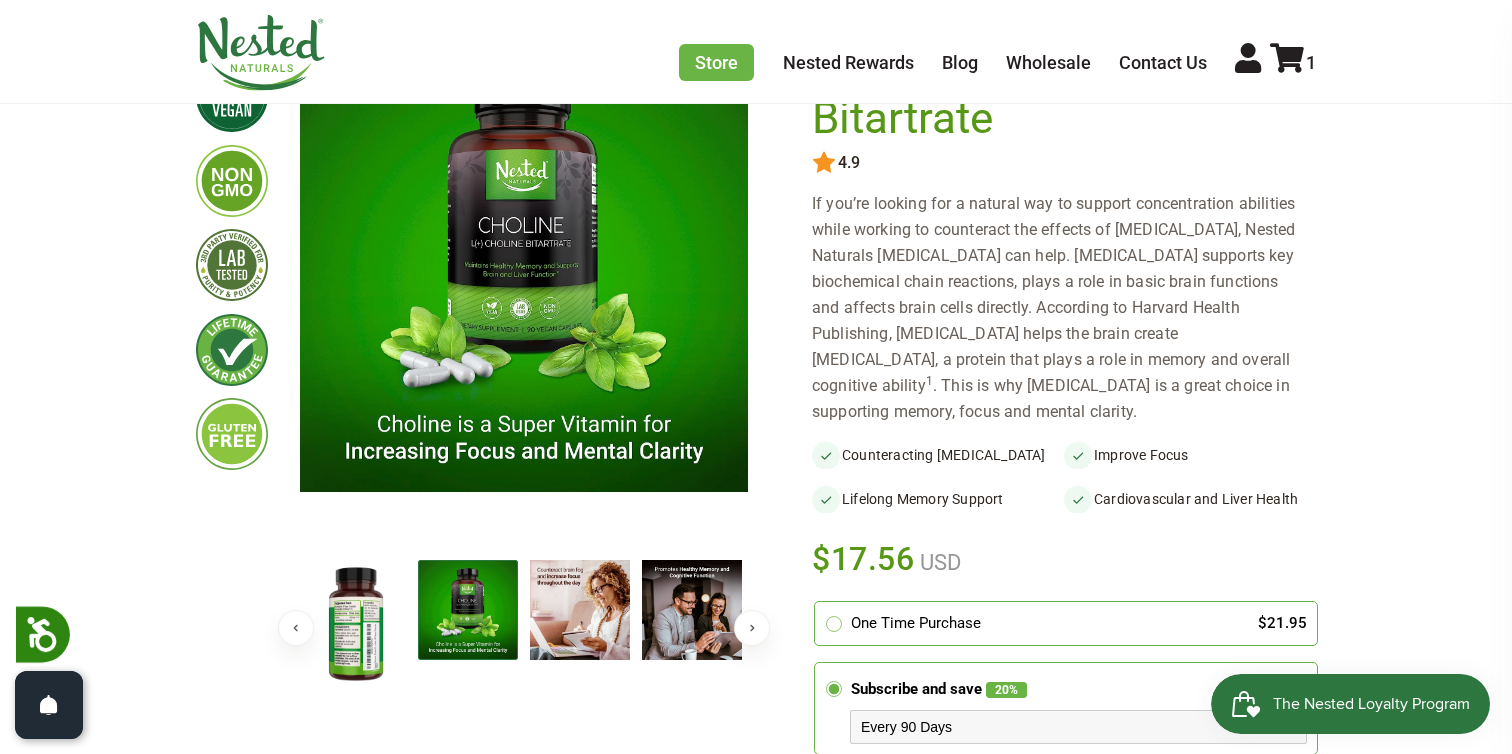click at bounding box center (356, 625) 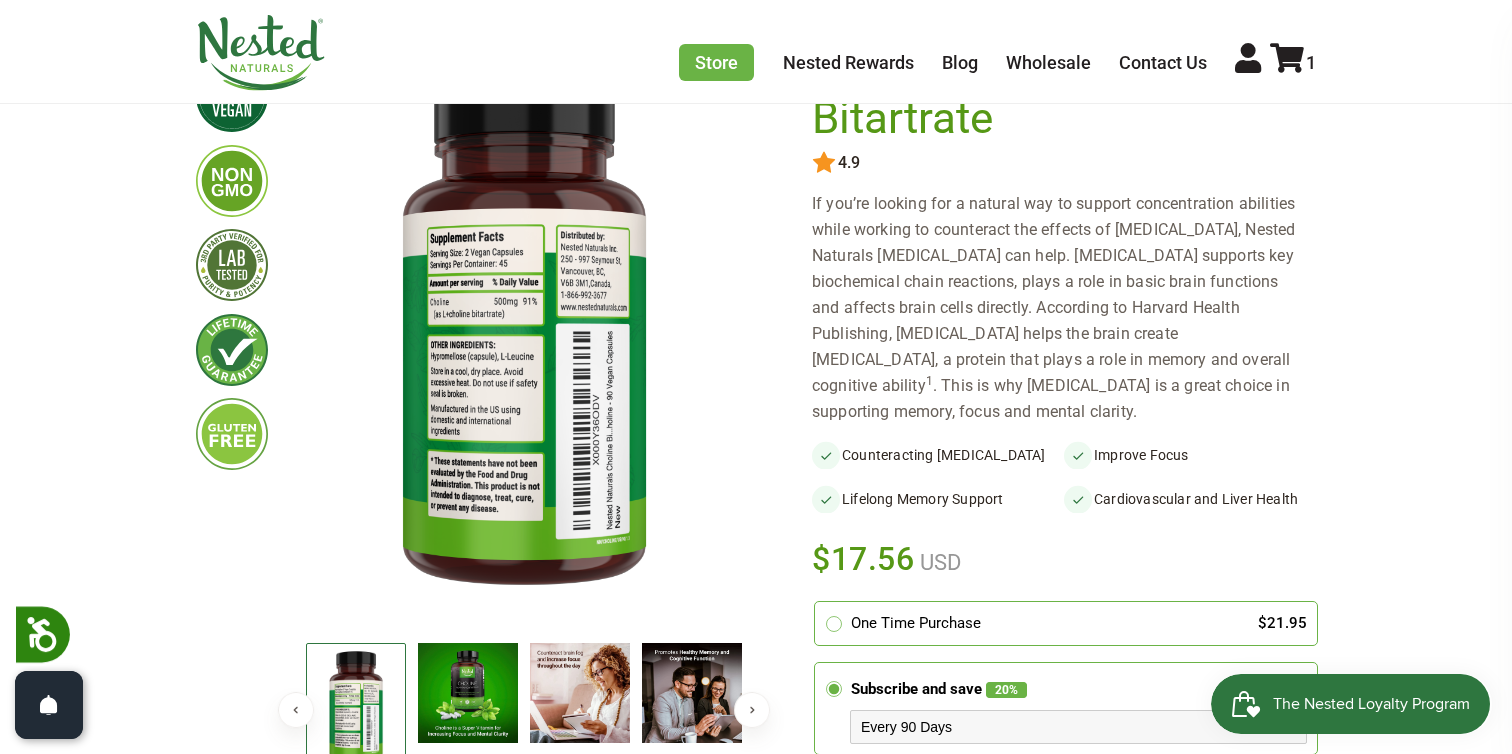 click at bounding box center (524, 335) 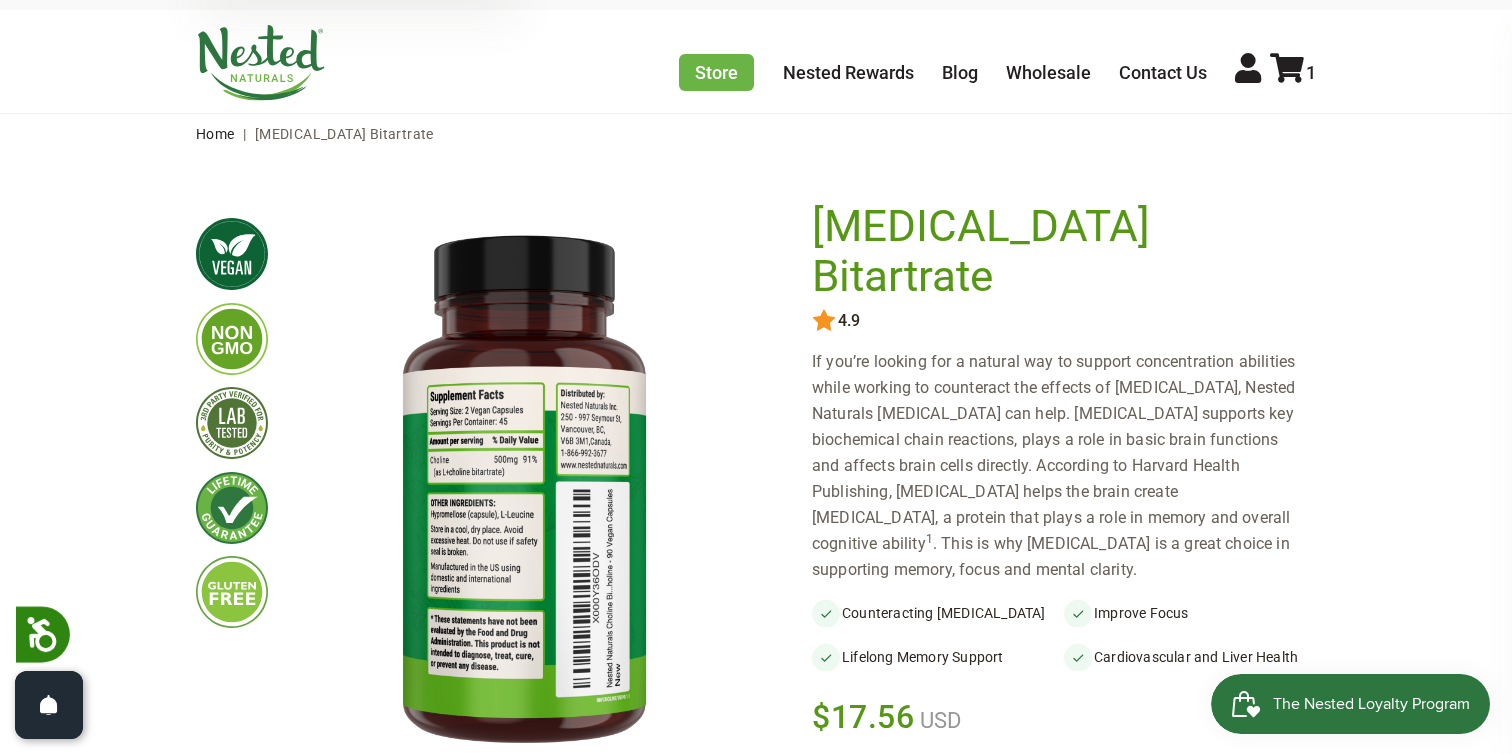 scroll, scrollTop: 38, scrollLeft: 0, axis: vertical 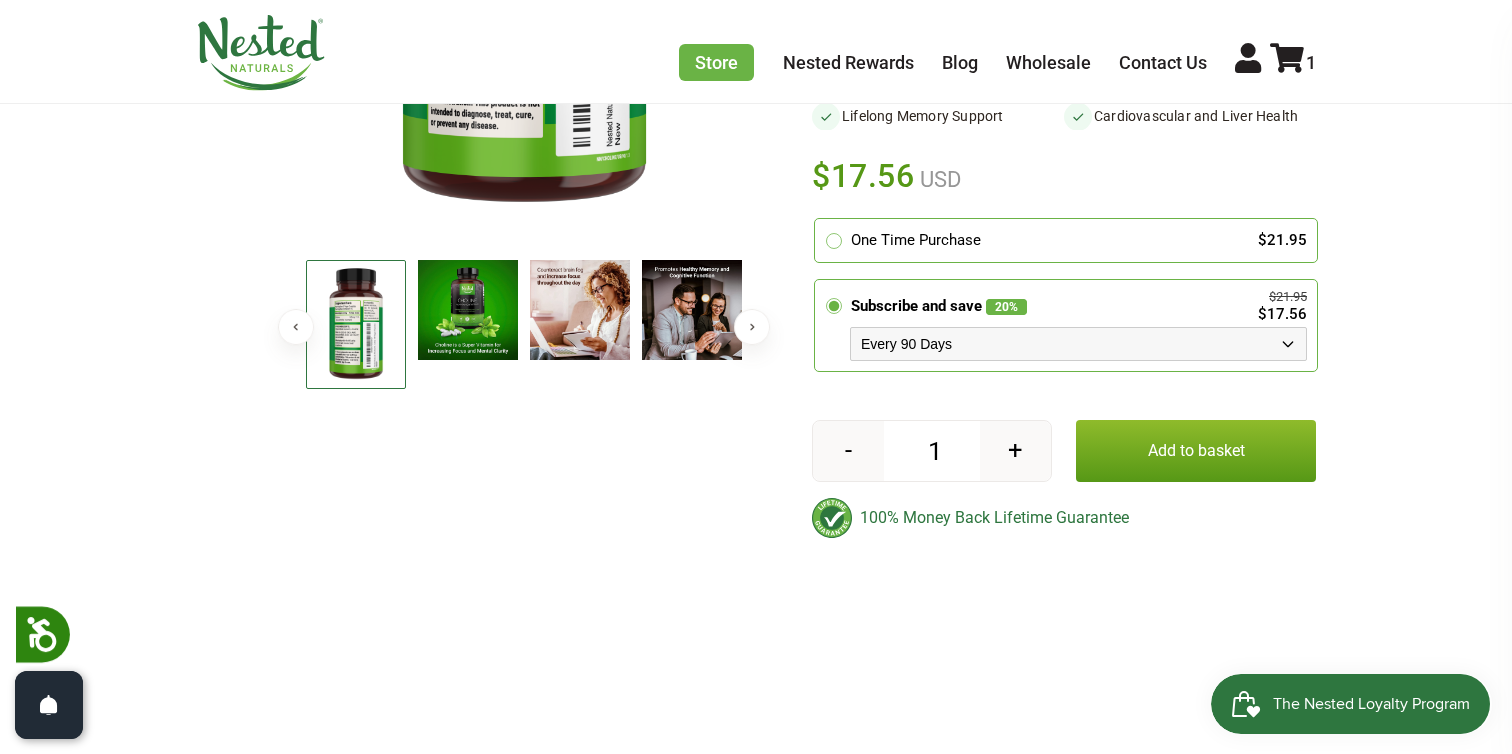 click at bounding box center [524, 327] 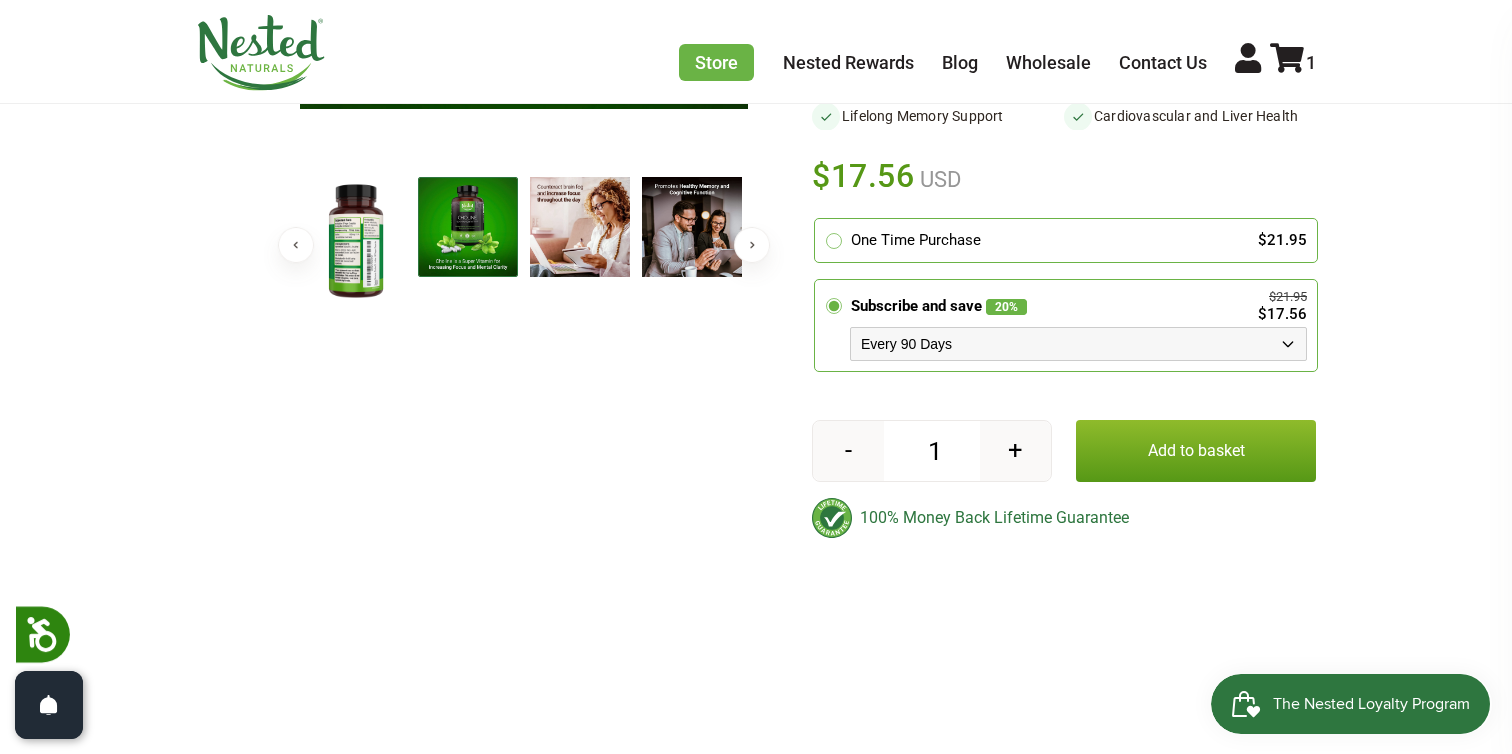 click at bounding box center [580, 227] 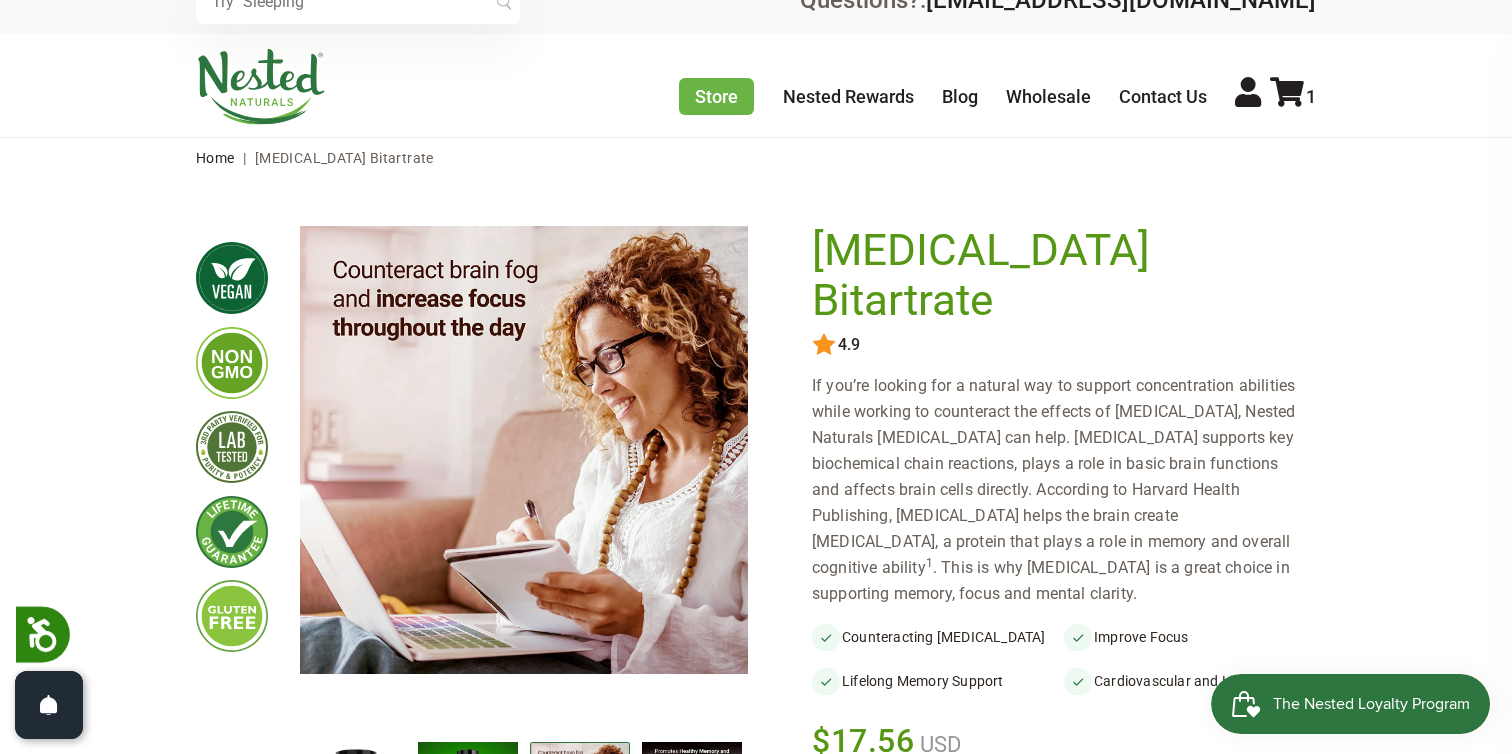 scroll, scrollTop: 0, scrollLeft: 0, axis: both 